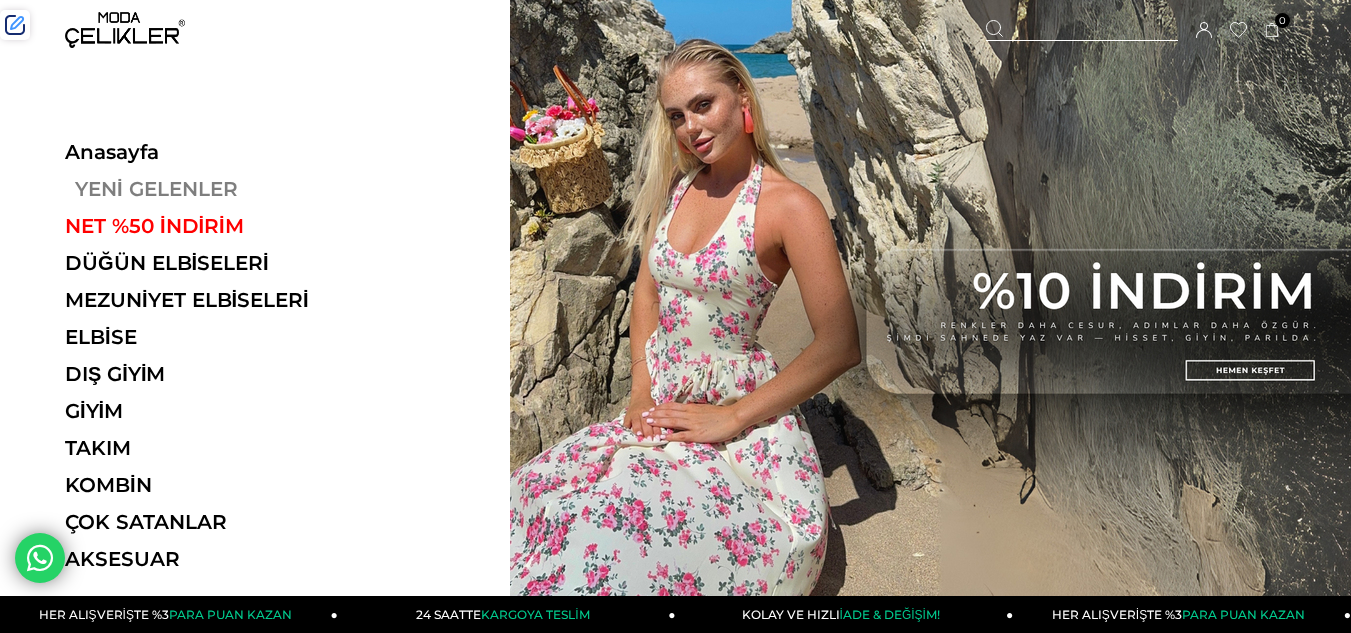 scroll, scrollTop: 0, scrollLeft: 0, axis: both 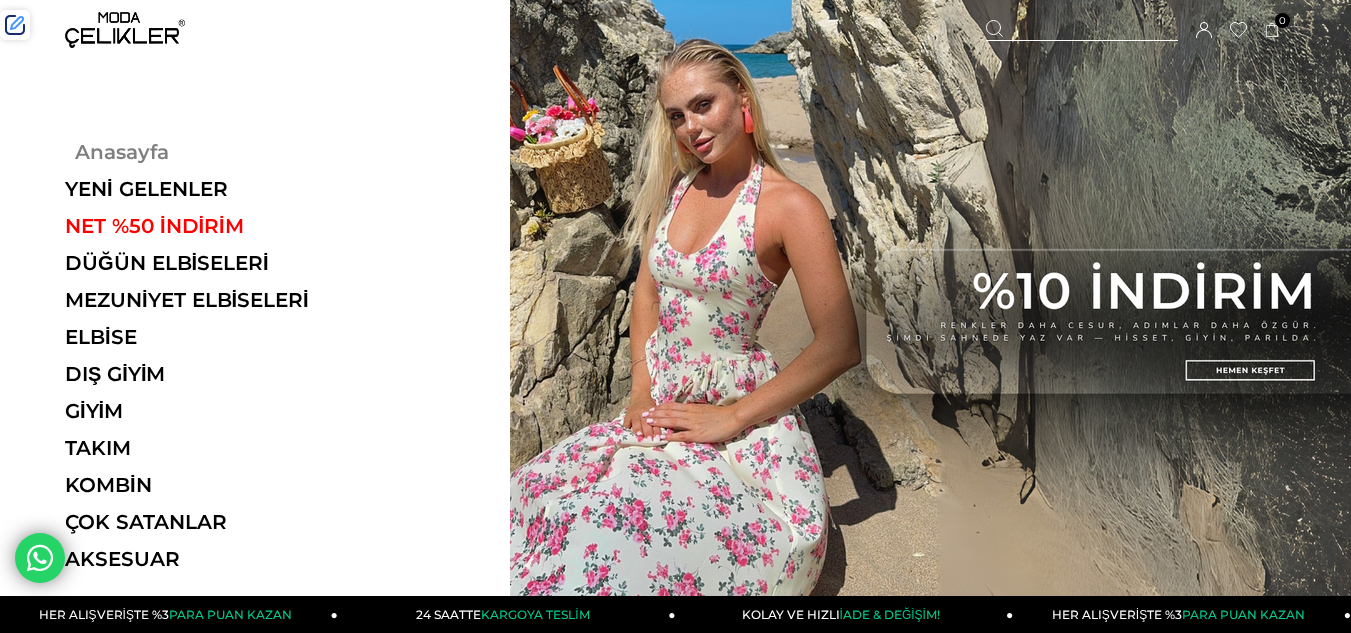 click on "Anasayfa" at bounding box center (202, 152) 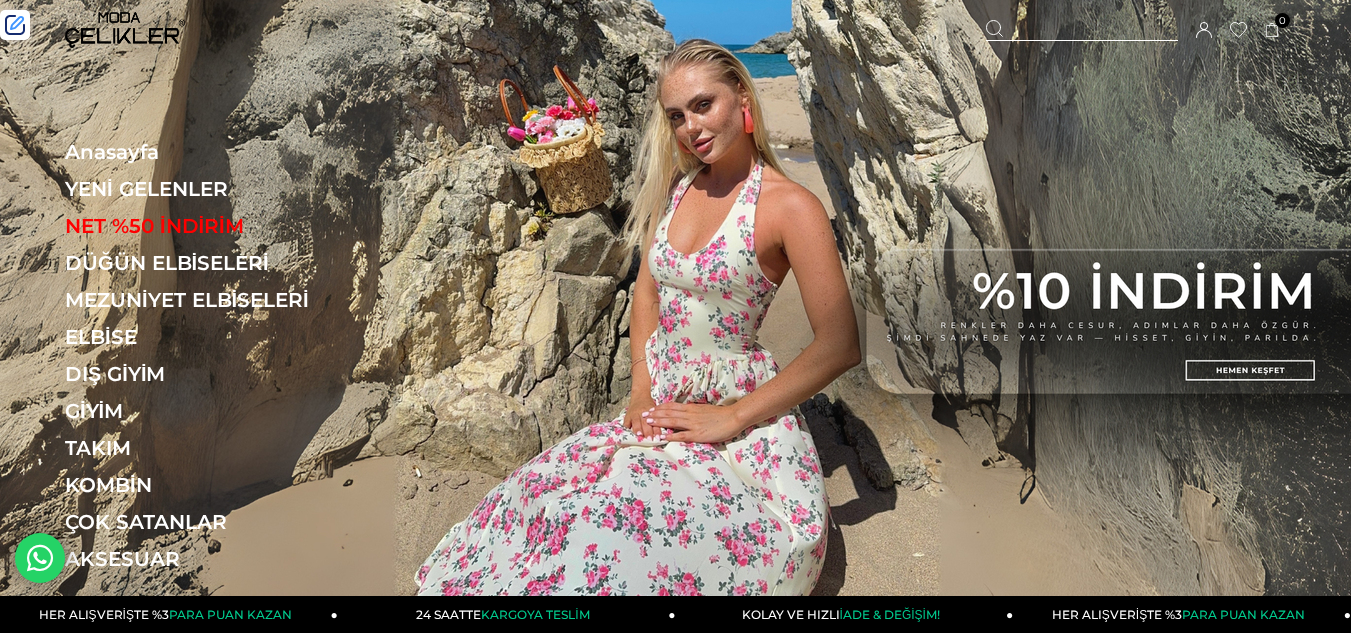 scroll, scrollTop: 0, scrollLeft: 0, axis: both 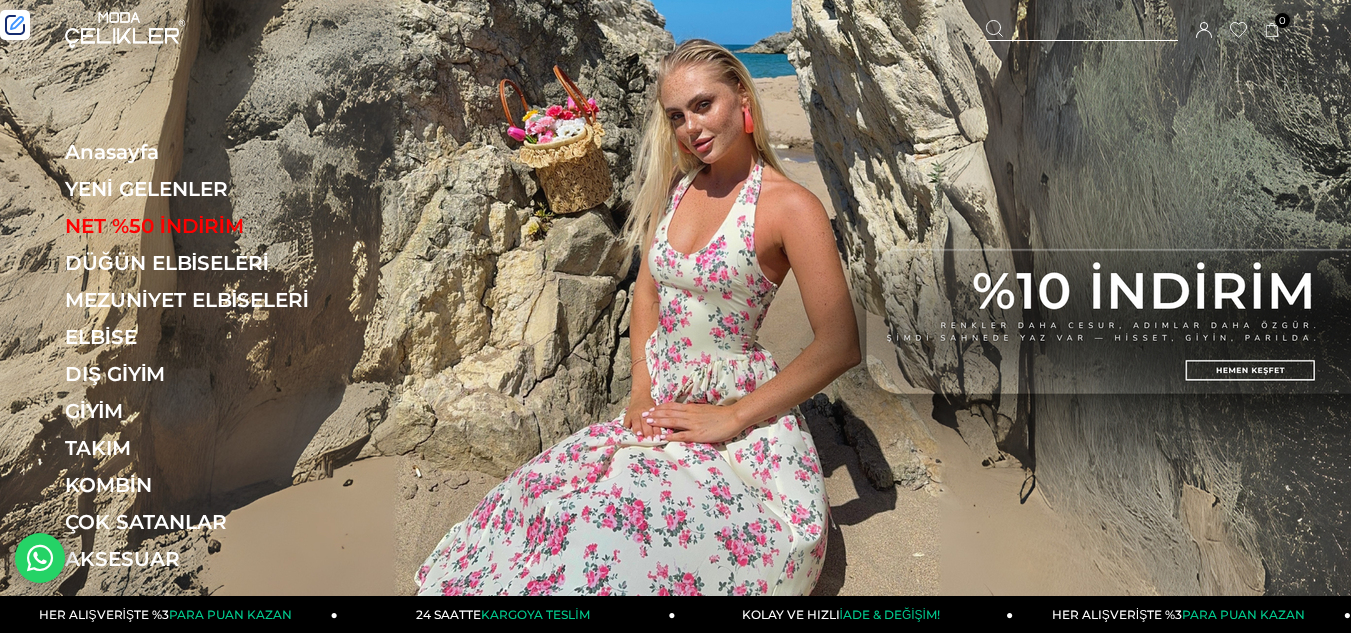 drag, startPoint x: 1052, startPoint y: 34, endPoint x: 1033, endPoint y: 38, distance: 19.416489 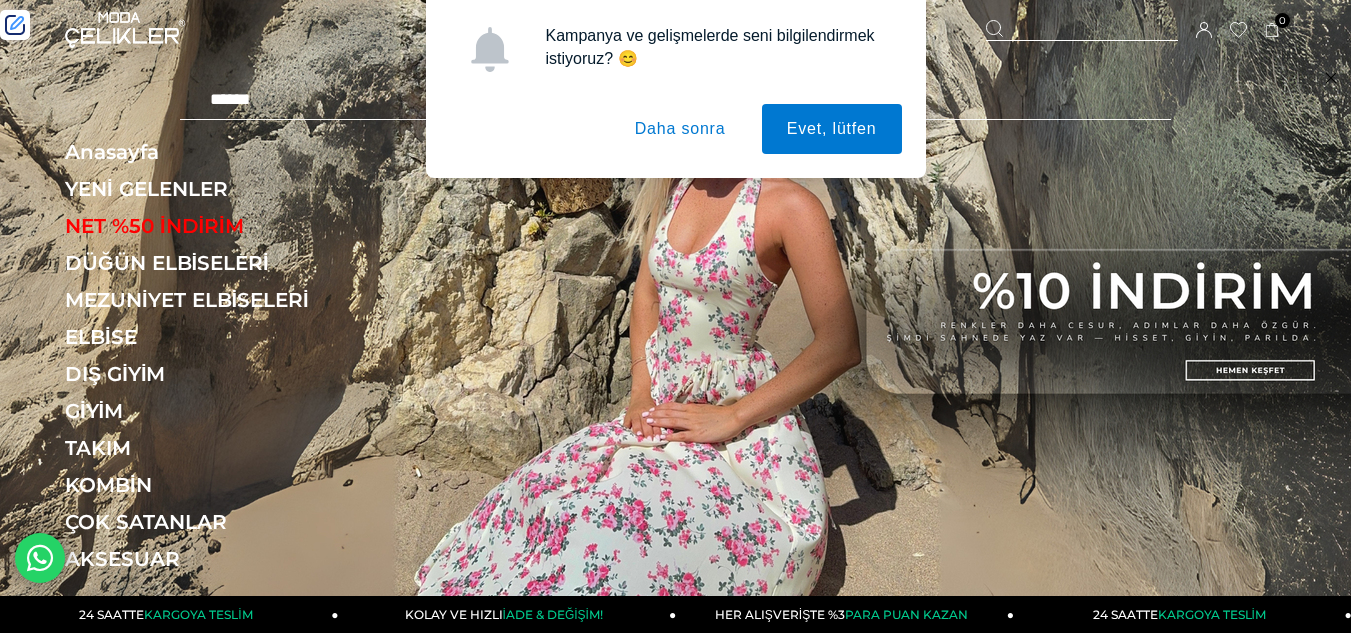 type on "******" 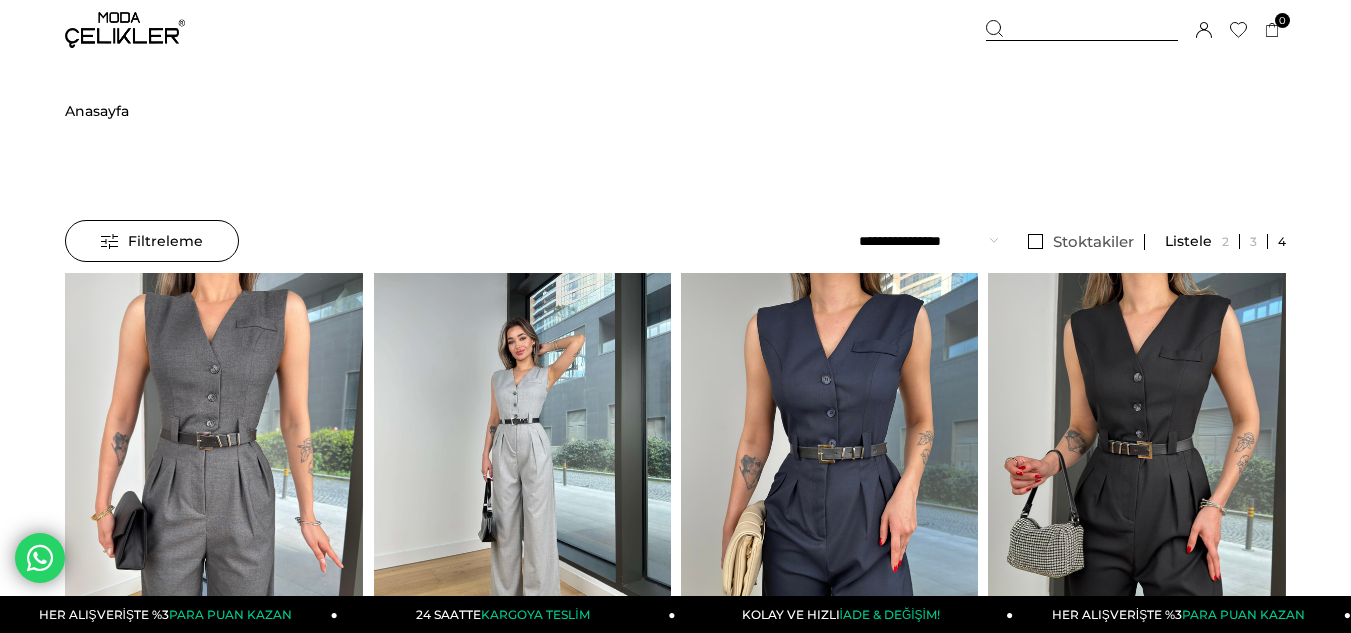 scroll, scrollTop: 0, scrollLeft: 0, axis: both 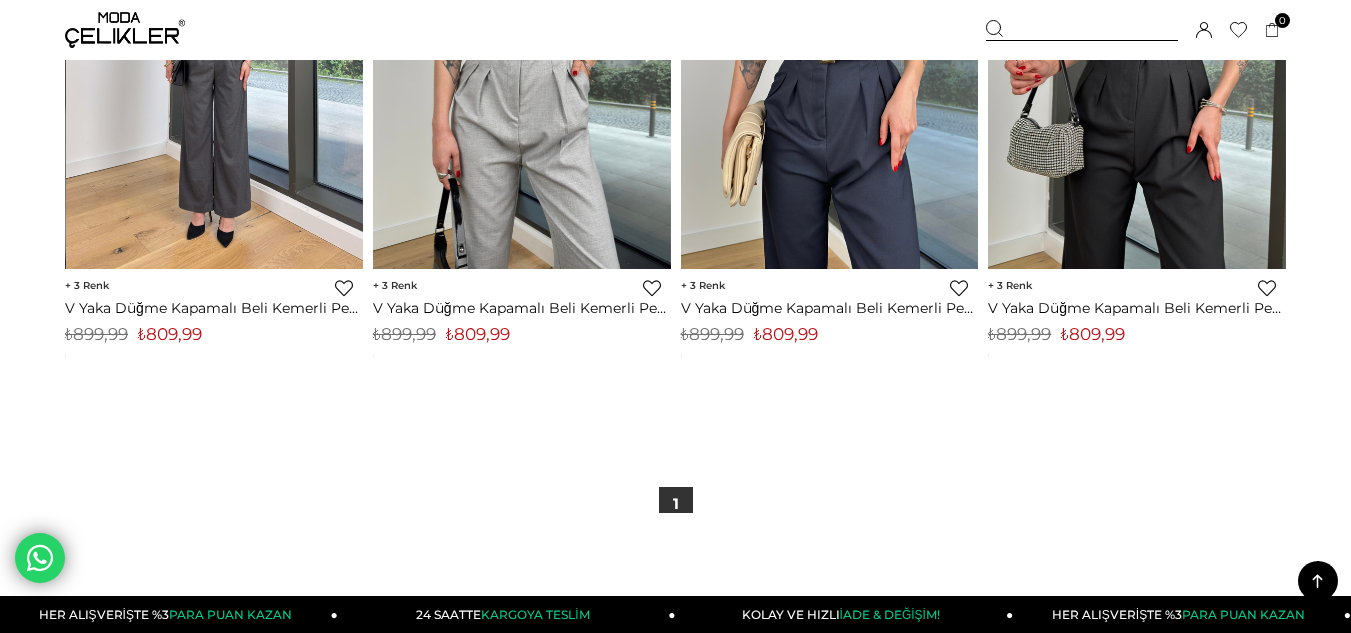 click at bounding box center (215, 71) 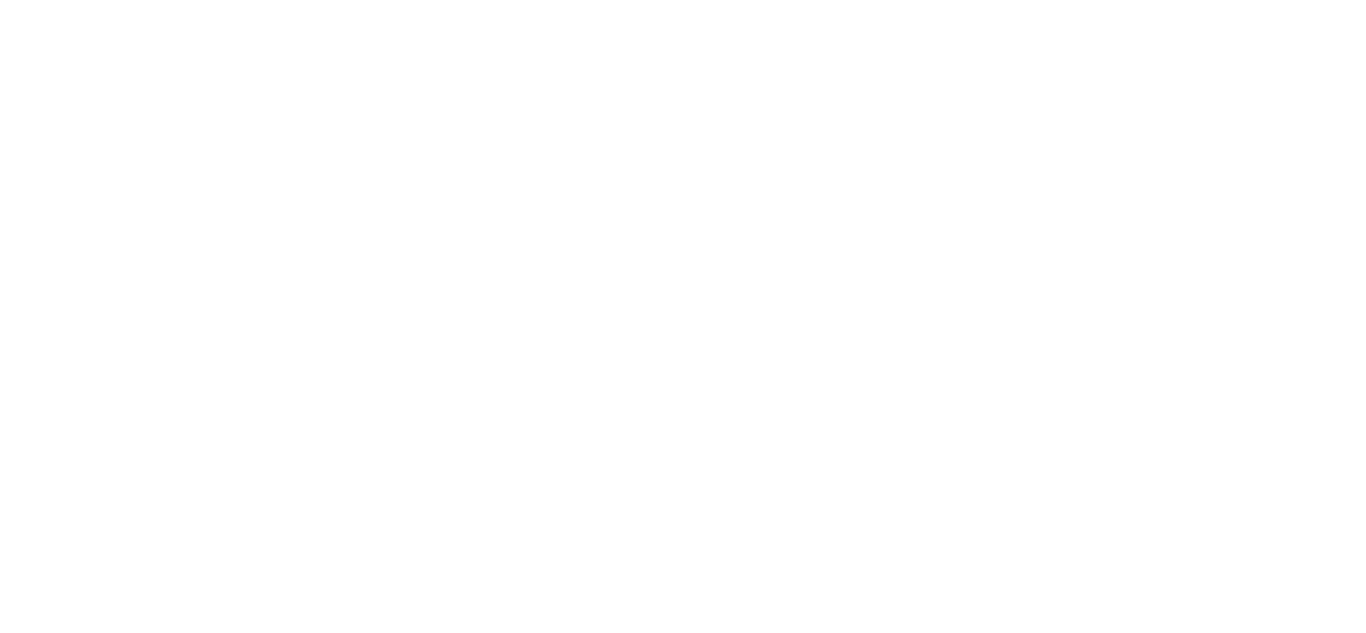 scroll, scrollTop: 0, scrollLeft: 0, axis: both 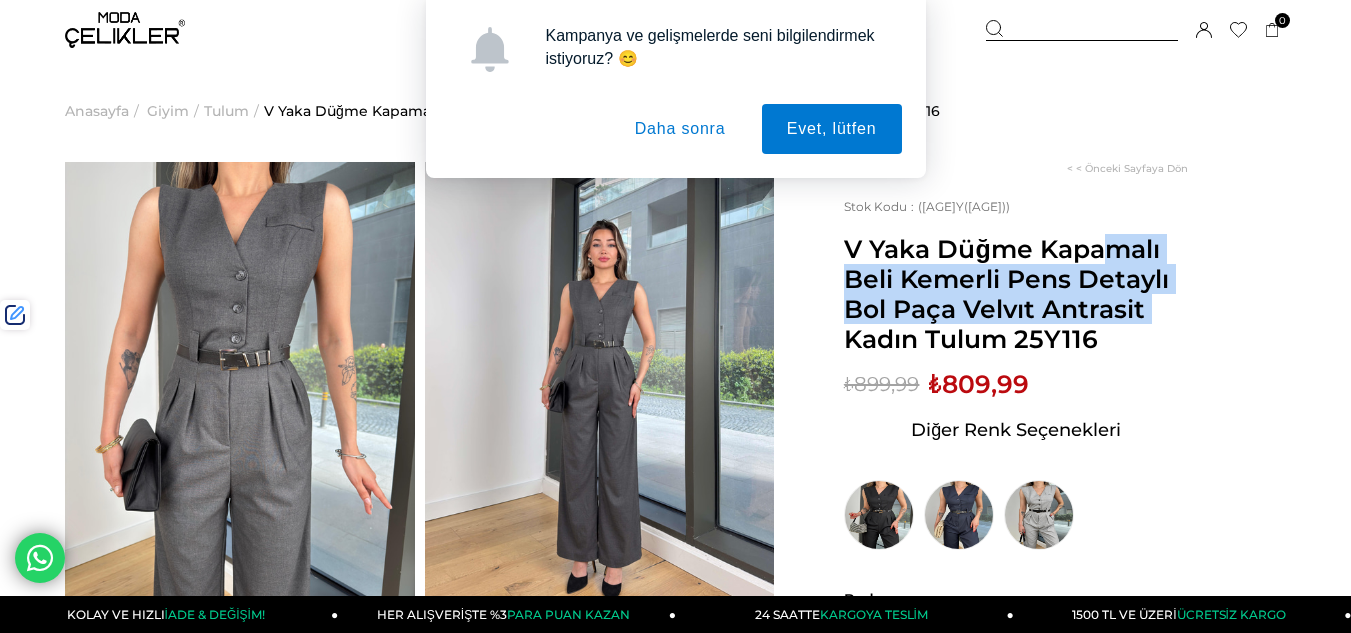 drag, startPoint x: 846, startPoint y: 237, endPoint x: 958, endPoint y: 305, distance: 131.02672 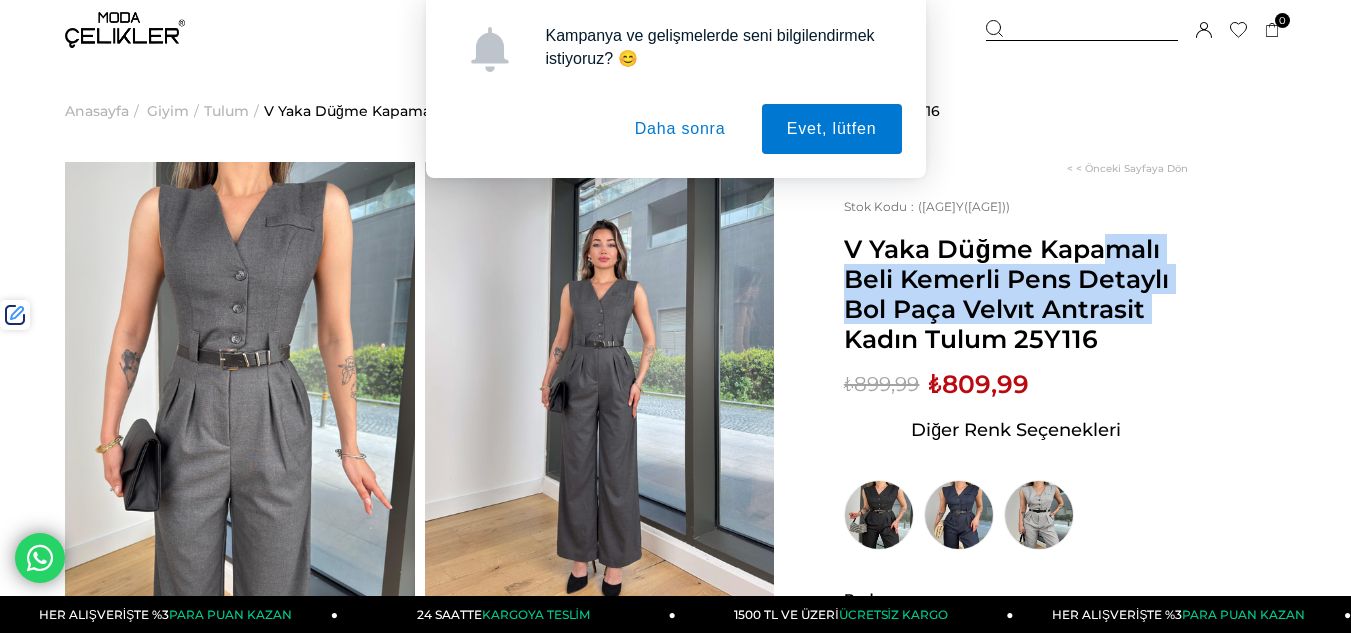 copy on "V Yaka Düğme Kapamalı Beli Kemerli Pens Detaylı Bol Paça" 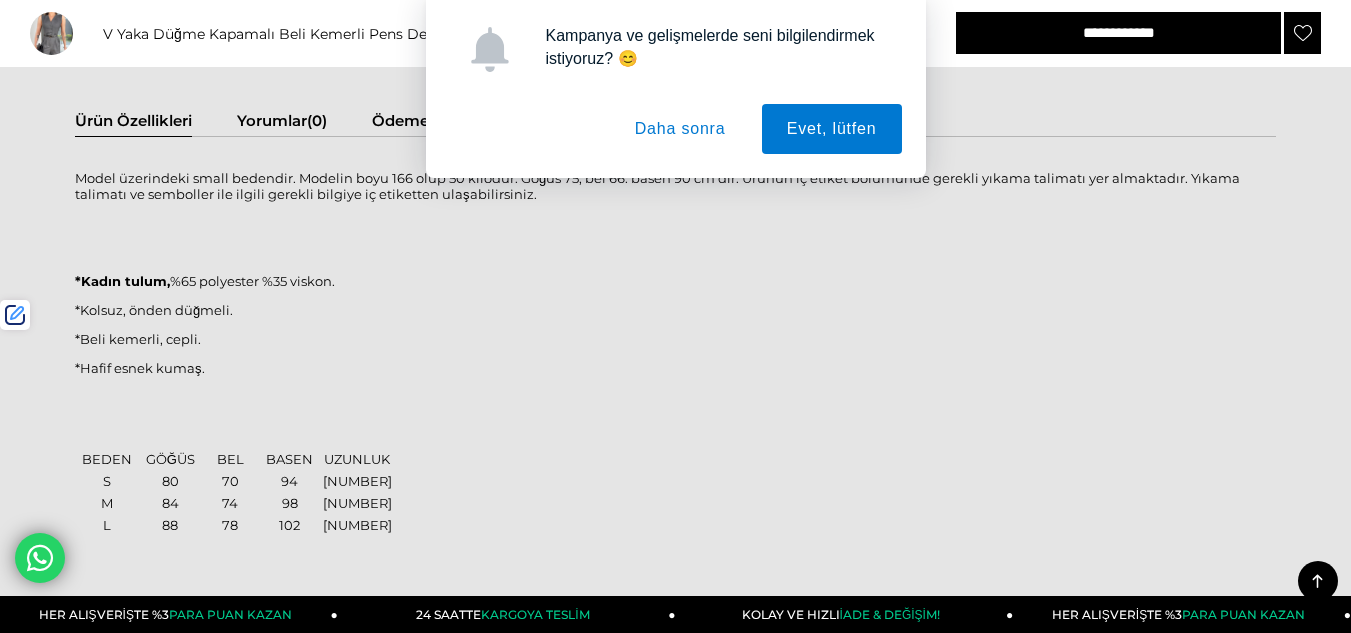 scroll, scrollTop: 1200, scrollLeft: 0, axis: vertical 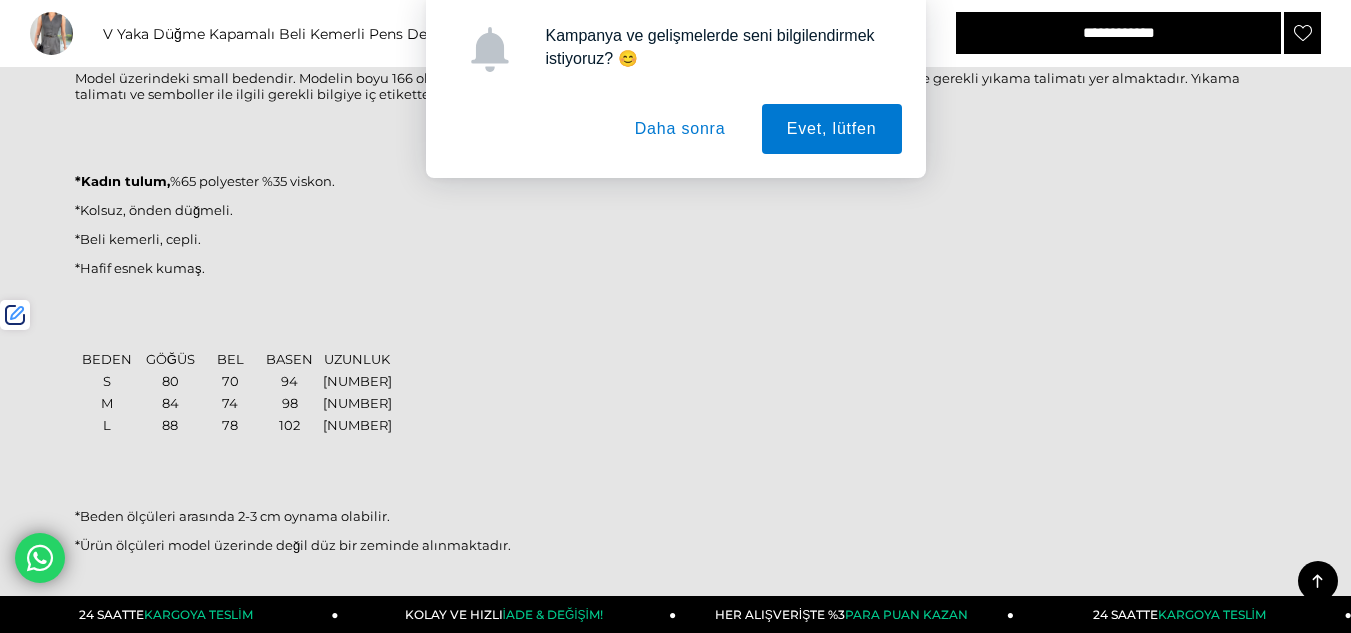 drag, startPoint x: 69, startPoint y: 171, endPoint x: 143, endPoint y: 177, distance: 74.24284 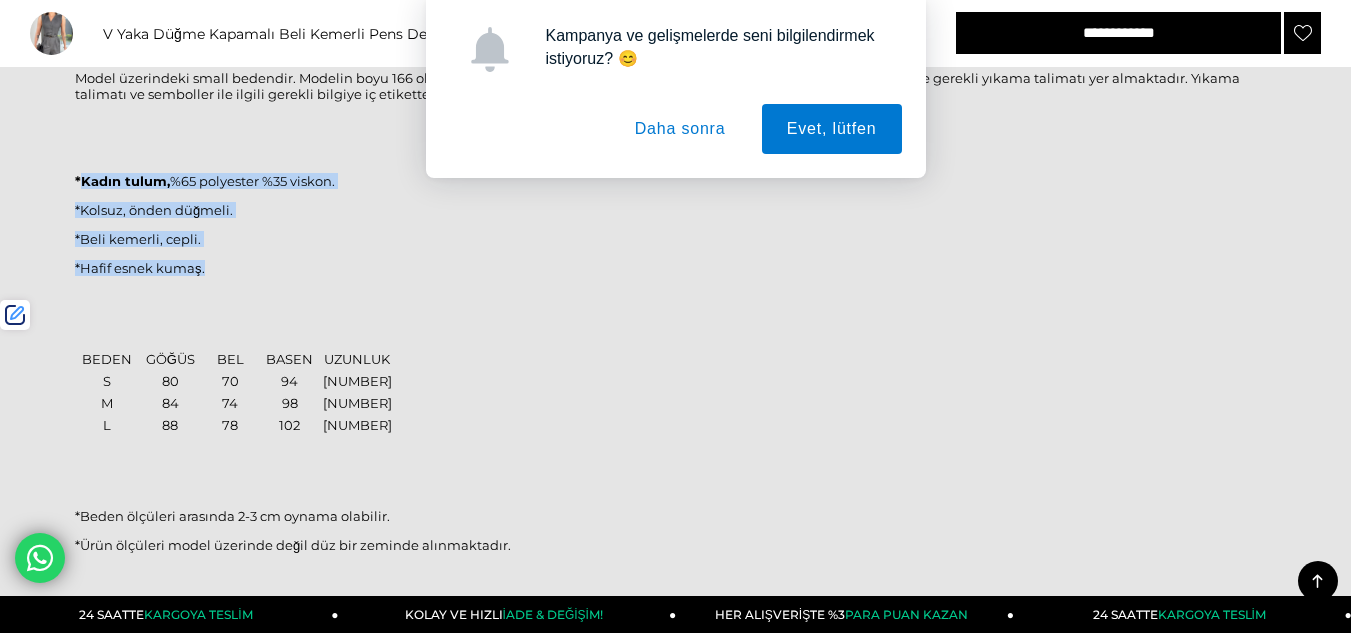 drag, startPoint x: 80, startPoint y: 186, endPoint x: 211, endPoint y: 270, distance: 155.61812 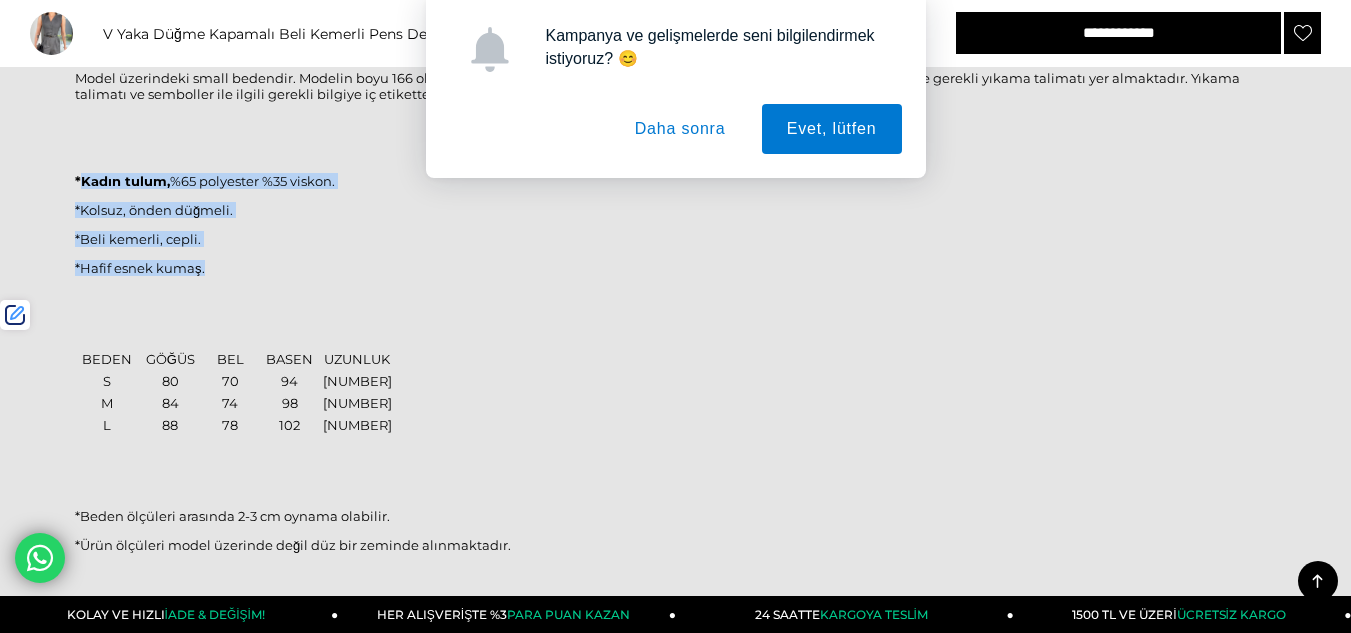 click on "*Hafif esnek kumaş." at bounding box center [675, 268] 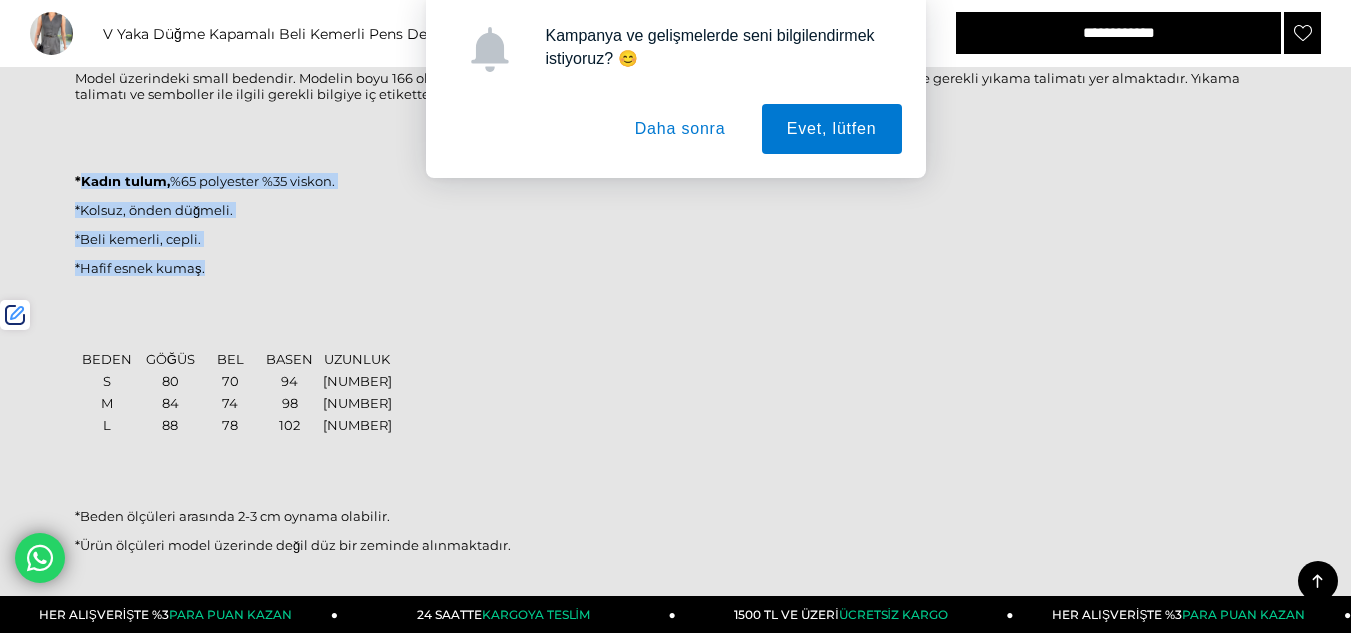 click on "Daha sonra" at bounding box center [680, 129] 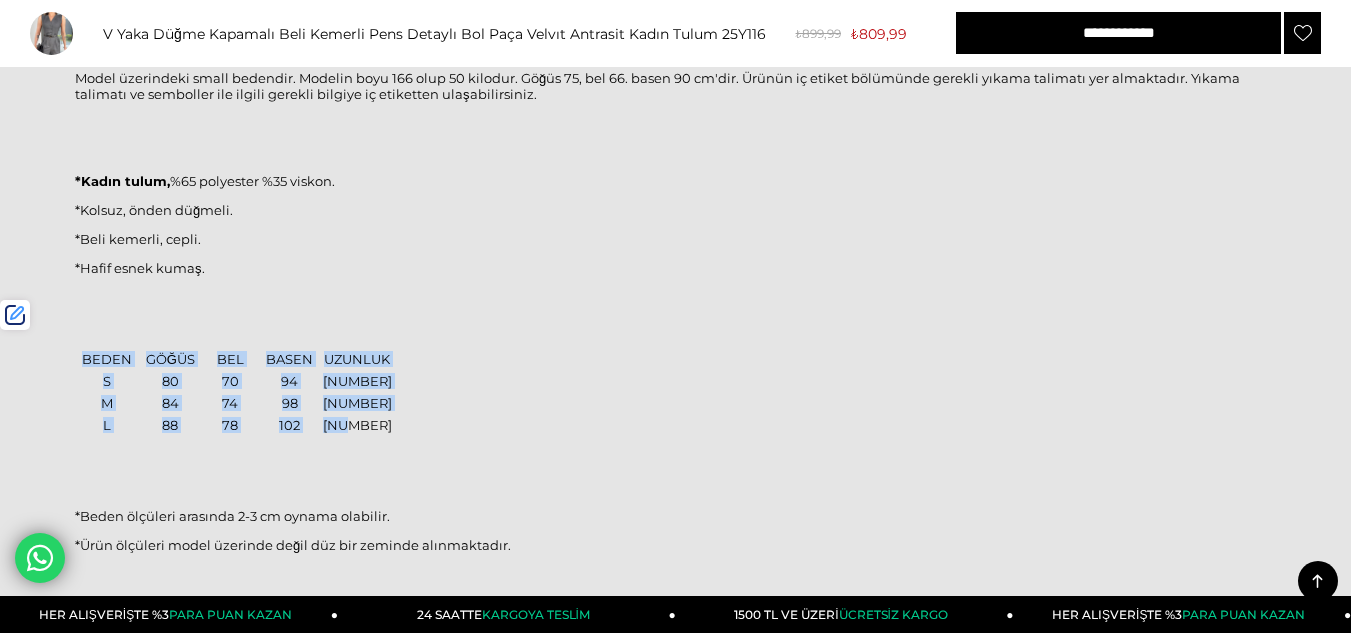 drag, startPoint x: 80, startPoint y: 360, endPoint x: 379, endPoint y: 436, distance: 308.5077 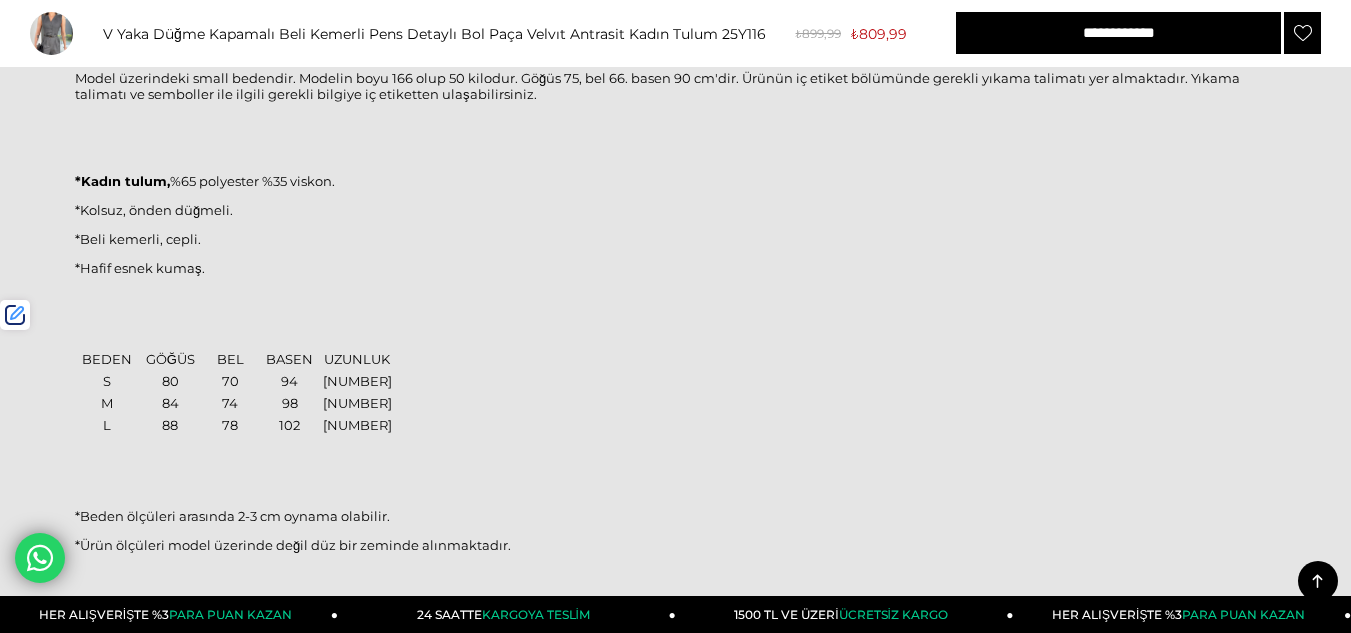 click on "Model üzerindeki small bedendir. Modelin boyu 166 olup 50 kilodur. Göğüs 75, bel 66. basen 90 cm'dir. Ürünün iç etiket bölümünde gerekli yıkama talimatı yer almaktadır. Yıkama talimatı ve semboller ile ilgili gerekli bilgiye iç etiketten ulaşabilirsiniz.
*Kadın tulum,  %65 polyester %35 viskon.
*Kolsuz, önden düğmeli.
*Beli kemerli, cepli.
*Hafif esnek kumaş.
BEDEN
GÖĞÜS
BEL
BASEN
UZUNLUK
S
80
70
94
144
M
84
74
98
144
L
88
78
102
144
*Beden ölçüleri arasında 2-3 cm oynama olabilir.
*Ürün ölçüleri model üzerinde değil düz bir zeminde alınmaktadır." at bounding box center (675, 322) 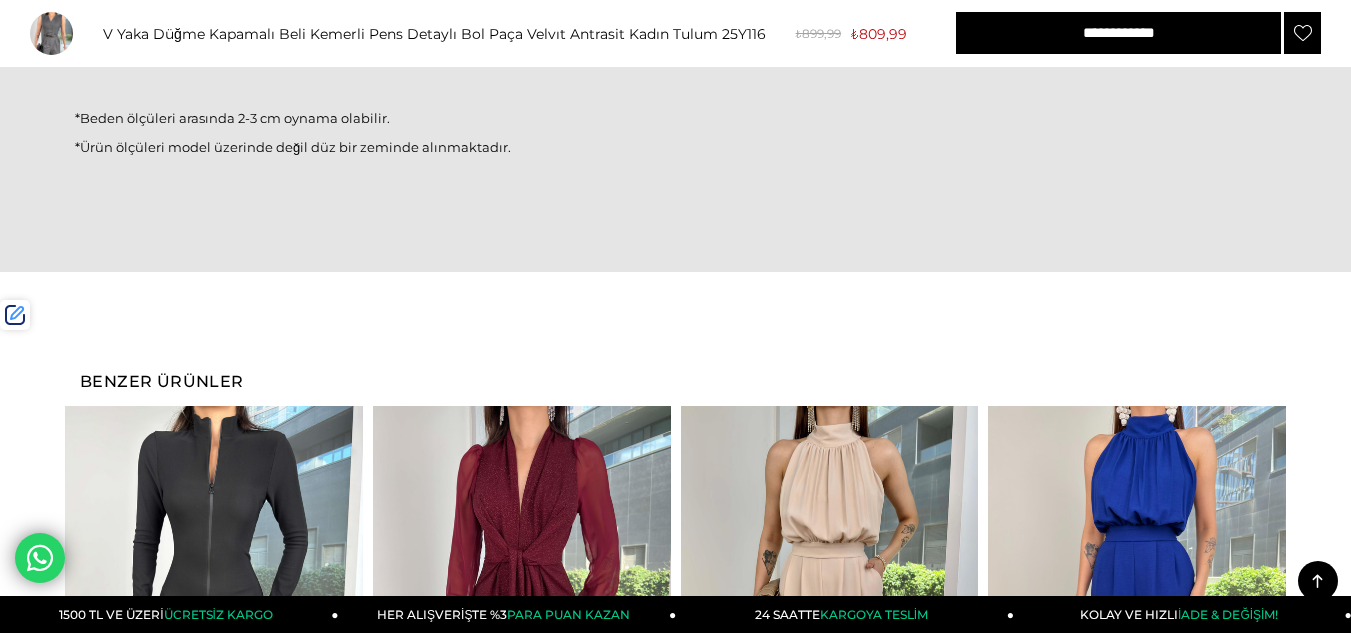 scroll, scrollTop: 1600, scrollLeft: 0, axis: vertical 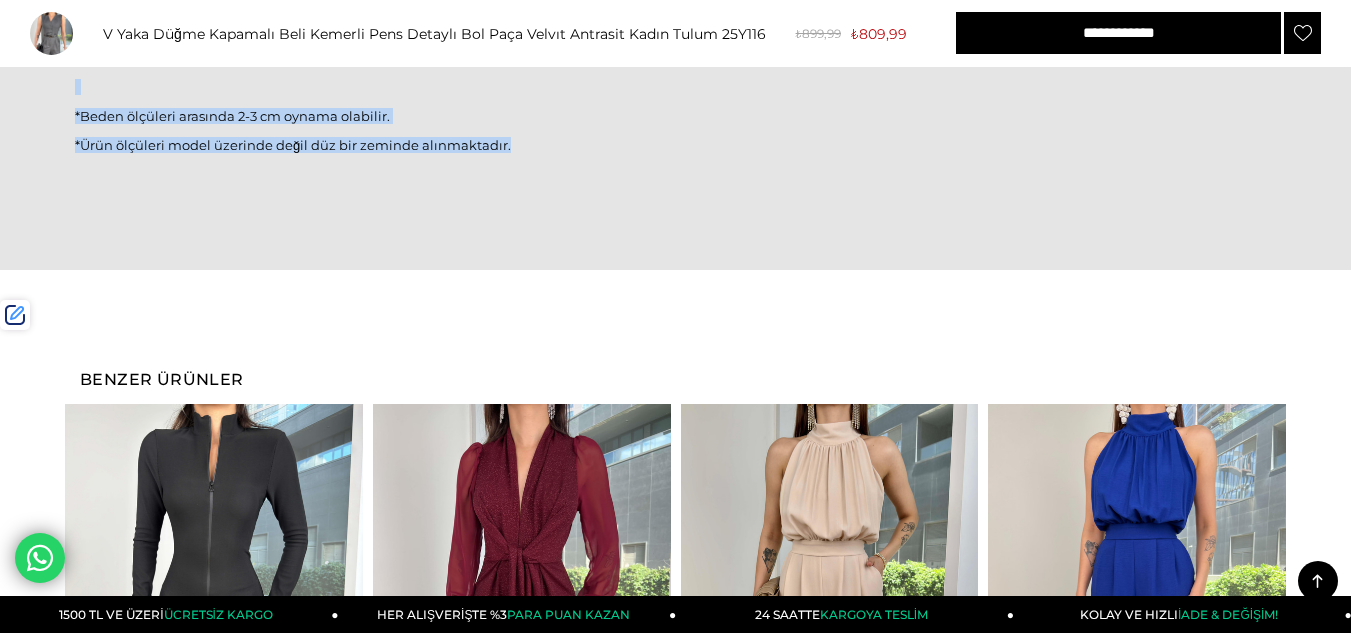 drag, startPoint x: 70, startPoint y: 118, endPoint x: 512, endPoint y: 150, distance: 443.15686 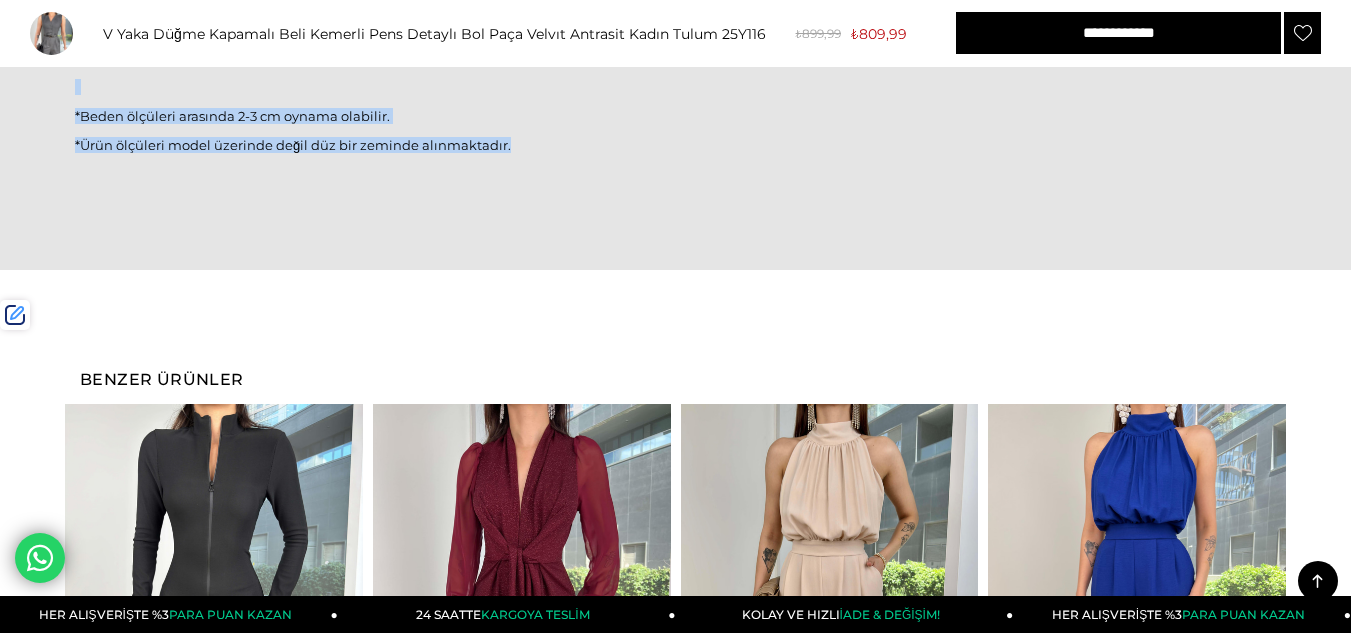 copy on "Ürün Özellikleri
Yorumlar (0)
Ödeme Seçenekleri
Ürün Düşünceleriniz
Model üzerindeki small bedendir. Modelin boyu 166 olup 50 kilodur. Göğüs 75, bel 66. basen 90 cm'dir. Ürünün iç etiket bölümünde gerekli yıkama talimatı yer almaktadır. Yıkama talimatı ve semboller ile ilgili gerekli bilgiye iç etiketten ulaşabilirsiniz.
*Kadın tulum,  %65 polyester %35 viskon.
*Kolsuz, önden düğmeli.
*Beli kemerli, cepli.
*Hafif esnek kumaş.
BEDEN
GÖĞÜS
BEL
BASEN
UZUNLUK
S
80
70
94
144
M
84
74
98
144
L
88
78
102
144
*Beden ölçüleri arasında 2-3 cm oynama olabilir.
*Ürün ölçüleri model üzerinde değil düz bir zeminde alınmaktadır." 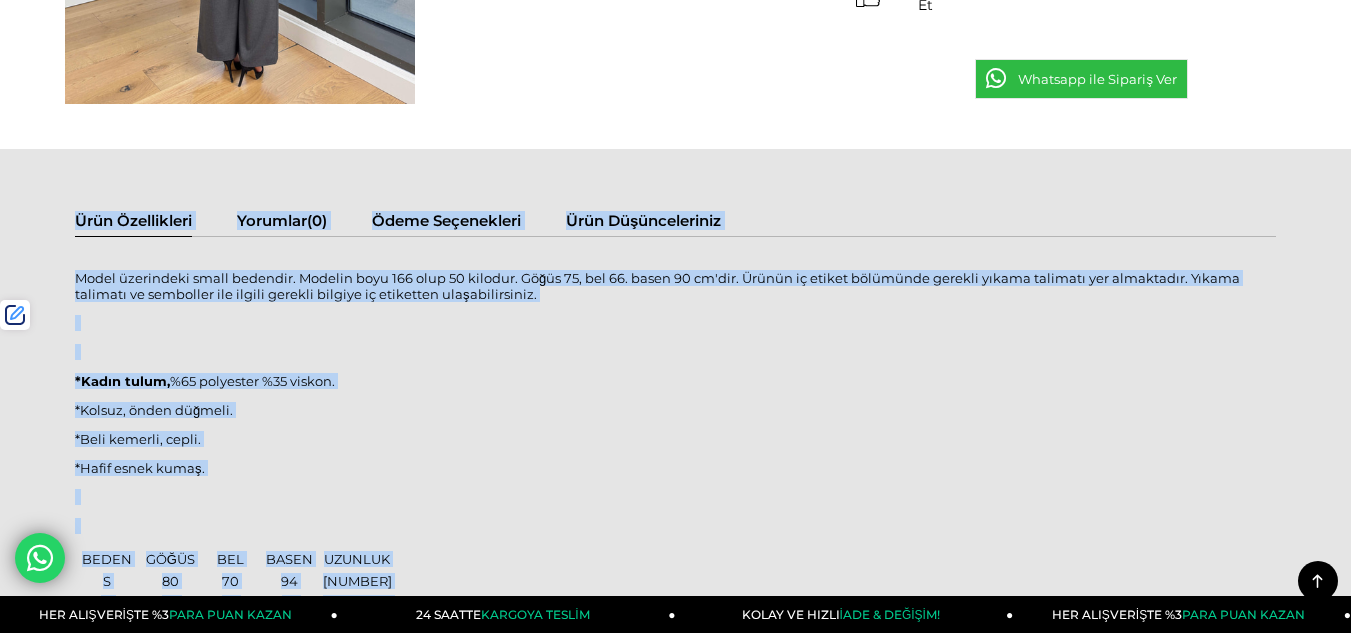 click on "Model üzerindeki small bedendir. Modelin boyu 166 olup 50 kilodur. Göğüs 75, bel 66. basen 90 cm'dir. Ürünün iç etiket bölümünde gerekli yıkama talimatı yer almaktadır. Yıkama talimatı ve semboller ile ilgili gerekli bilgiye iç etiketten ulaşabilirsiniz.
*Kadın tulum,  %65 polyester %35 viskon.
*Kolsuz, önden düğmeli.
*Beli kemerli, cepli.
*Hafif esnek kumaş.
BEDEN
GÖĞÜS
BEL
BASEN
UZUNLUK
S
80
70
94
144
M
84
74
98
144
L
88
78
102
144
*Beden ölçüleri arasında 2-3 cm oynama olabilir.
*Ürün ölçüleri model üzerinde değil düz bir zeminde alınmaktadır." at bounding box center (675, 522) 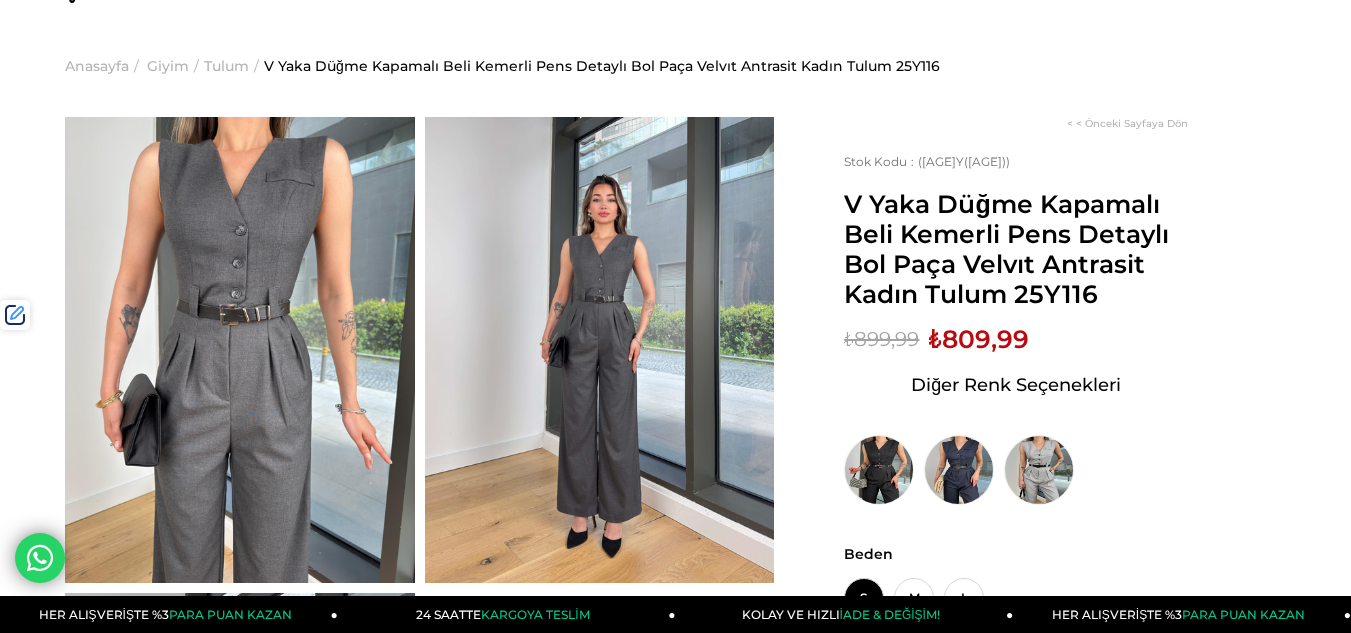 scroll, scrollTop: 0, scrollLeft: 0, axis: both 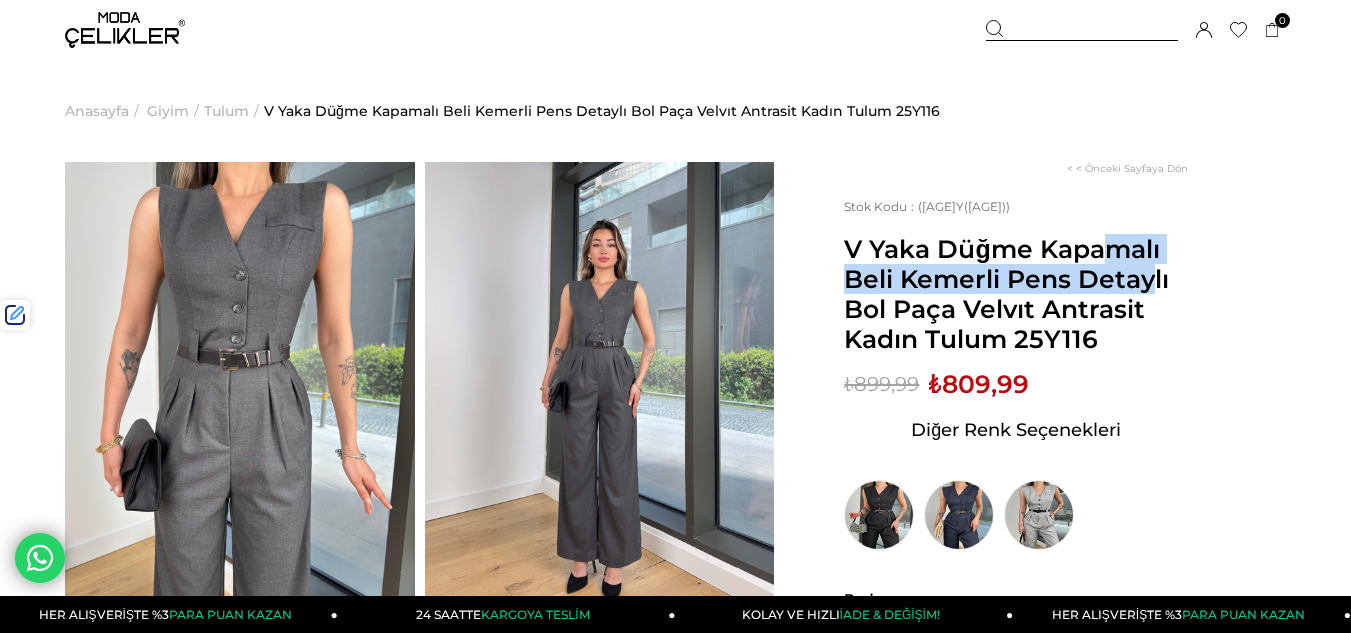 drag, startPoint x: 847, startPoint y: 241, endPoint x: 914, endPoint y: 272, distance: 73.82411 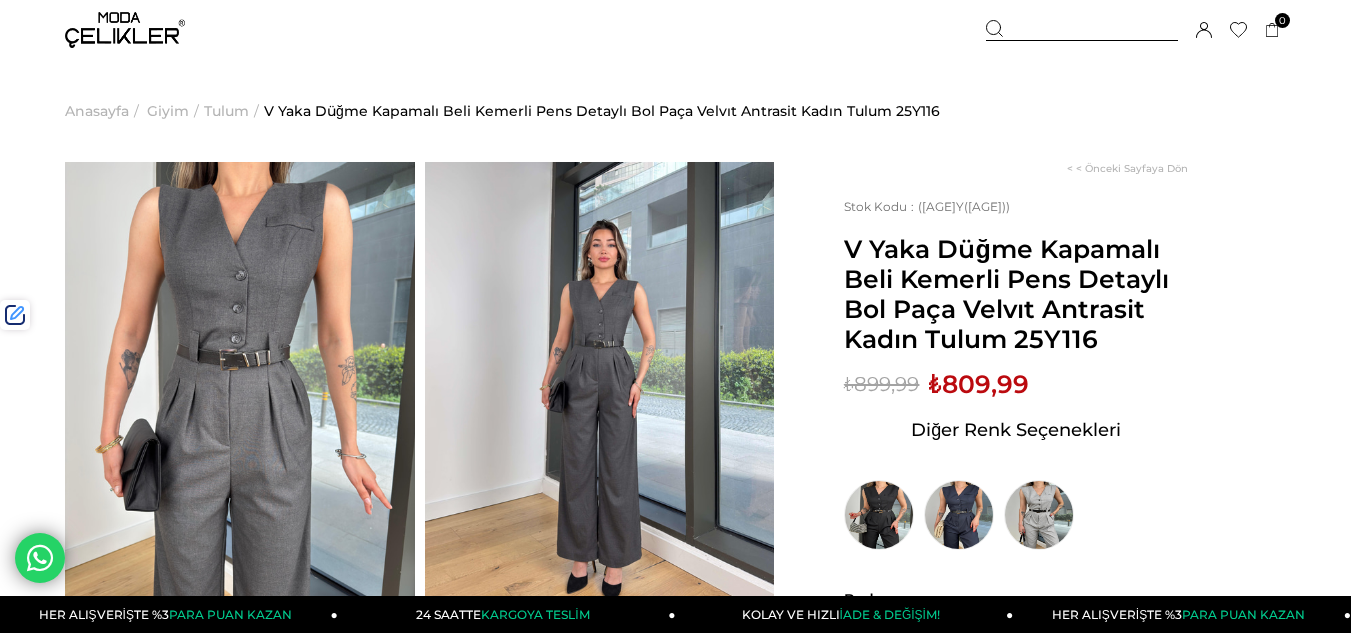 click on "V Yaka Düğme Kapamalı Beli Kemerli Pens Detaylı Bol Paça Velvıt Antrasit Kadın Tulum 25Y116" at bounding box center [1016, 294] 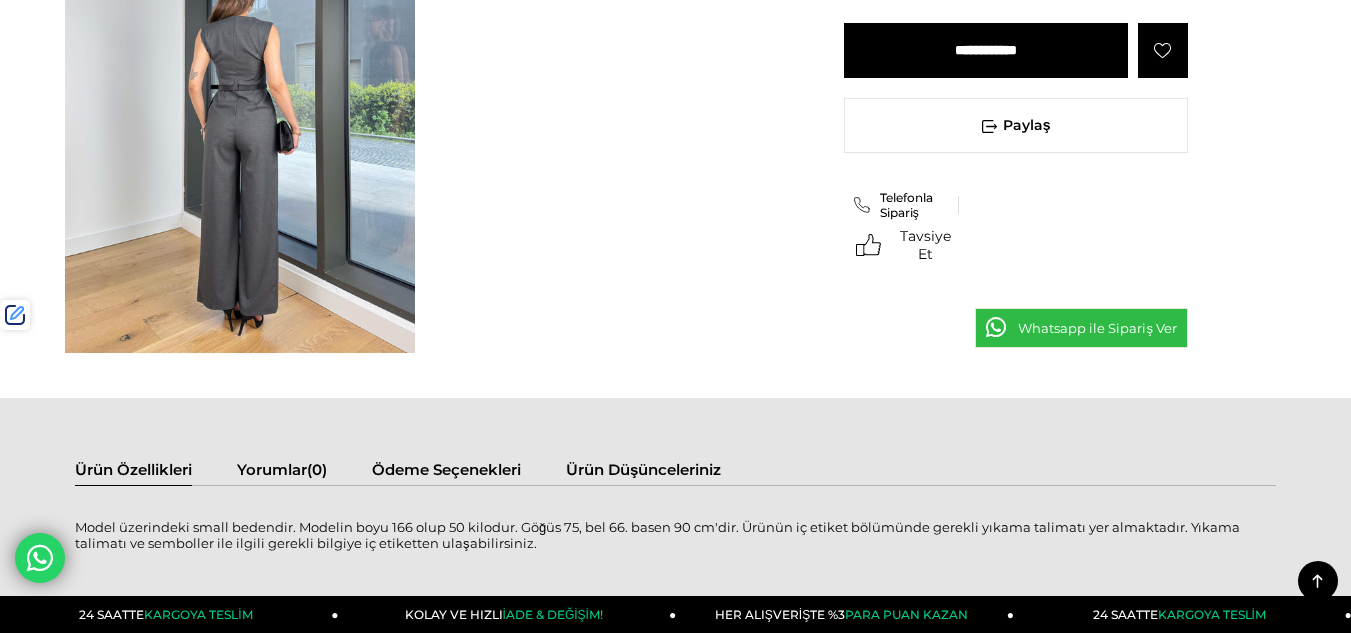 scroll, scrollTop: 800, scrollLeft: 0, axis: vertical 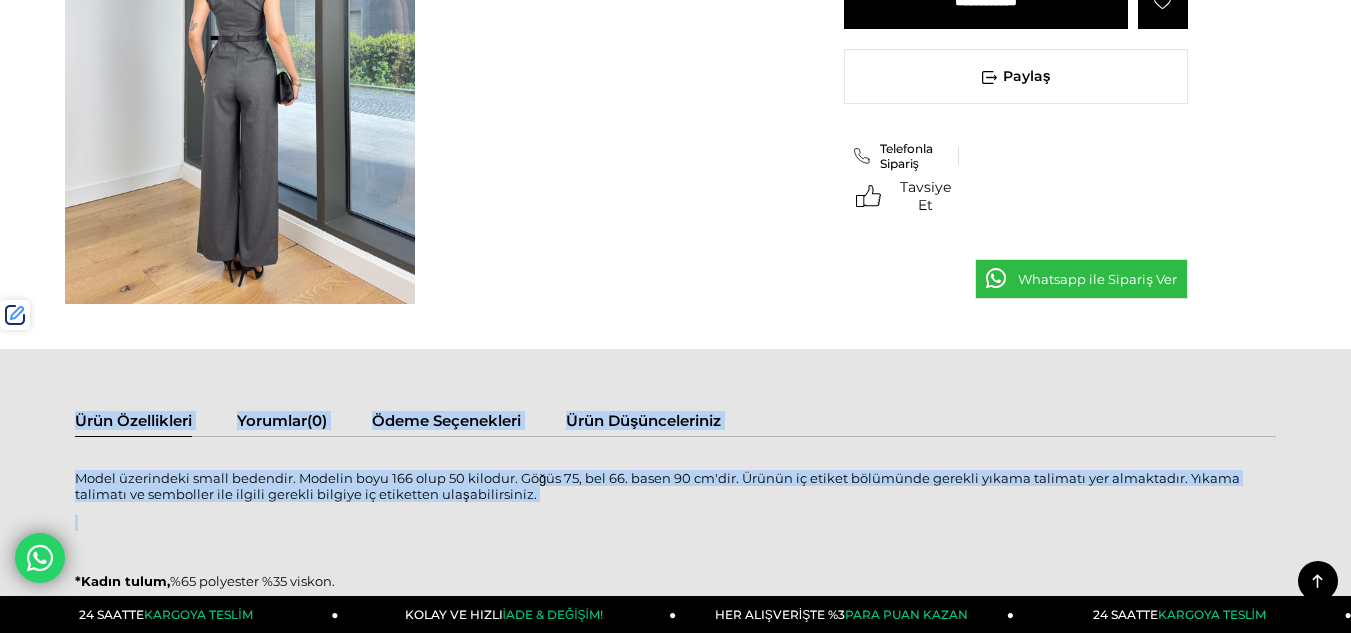drag, startPoint x: 70, startPoint y: 478, endPoint x: 653, endPoint y: 503, distance: 583.53577 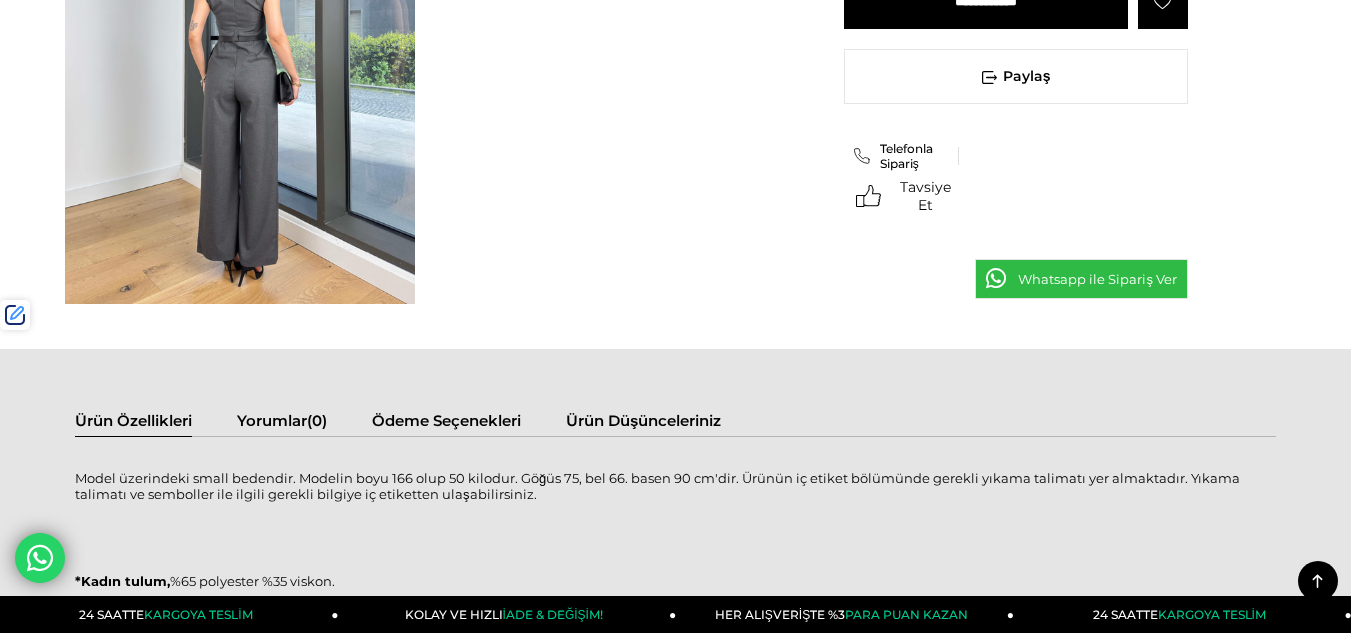 click on "Model üzerindeki small bedendir. Modelin boyu 166 olup 50 kilodur. Göğüs 75, bel 66. basen 90 cm'dir. Ürünün iç etiket bölümünde gerekli yıkama talimatı yer almaktadır. Yıkama talimatı ve semboller ile ilgili gerekli bilgiye iç etiketten ulaşabilirsiniz." at bounding box center [675, 486] 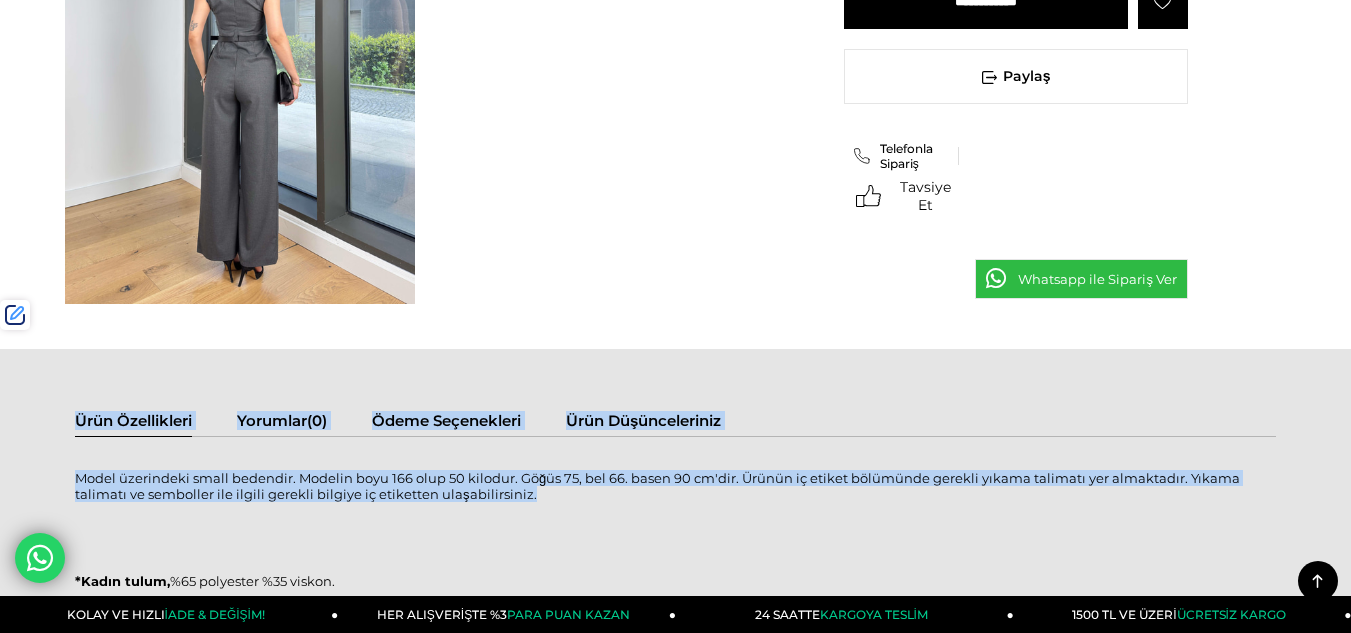 drag, startPoint x: 532, startPoint y: 491, endPoint x: 74, endPoint y: 485, distance: 458.0393 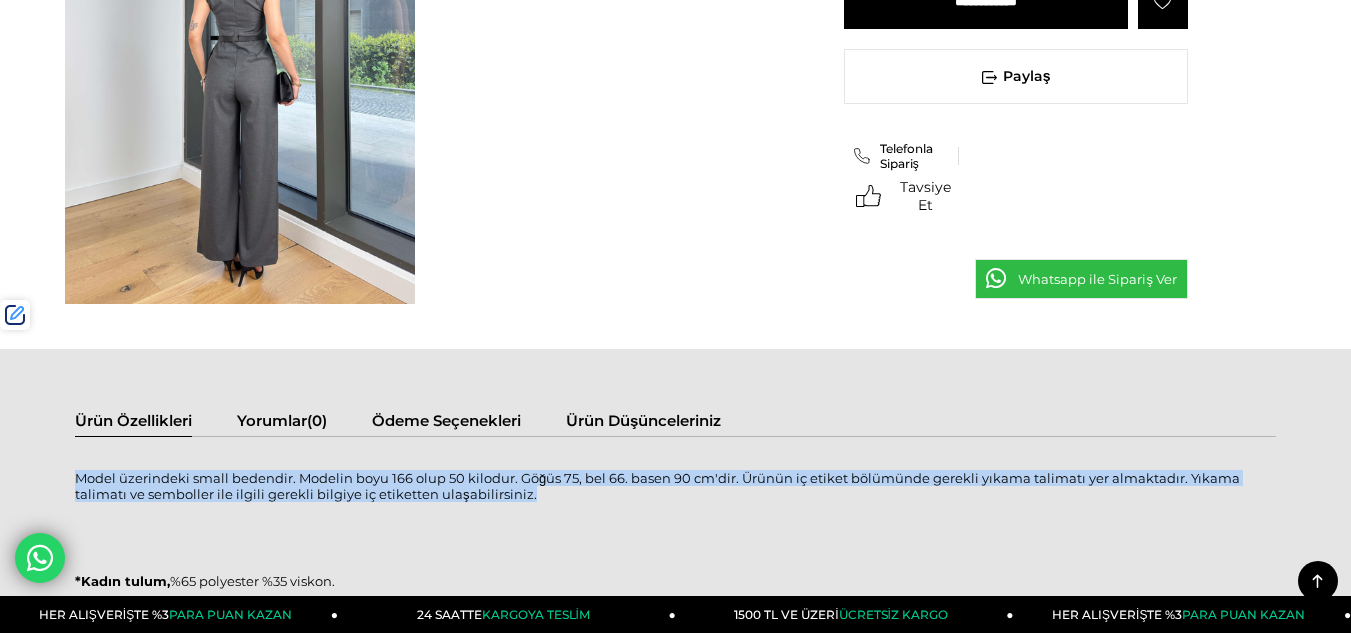 drag, startPoint x: 78, startPoint y: 479, endPoint x: 545, endPoint y: 493, distance: 467.2098 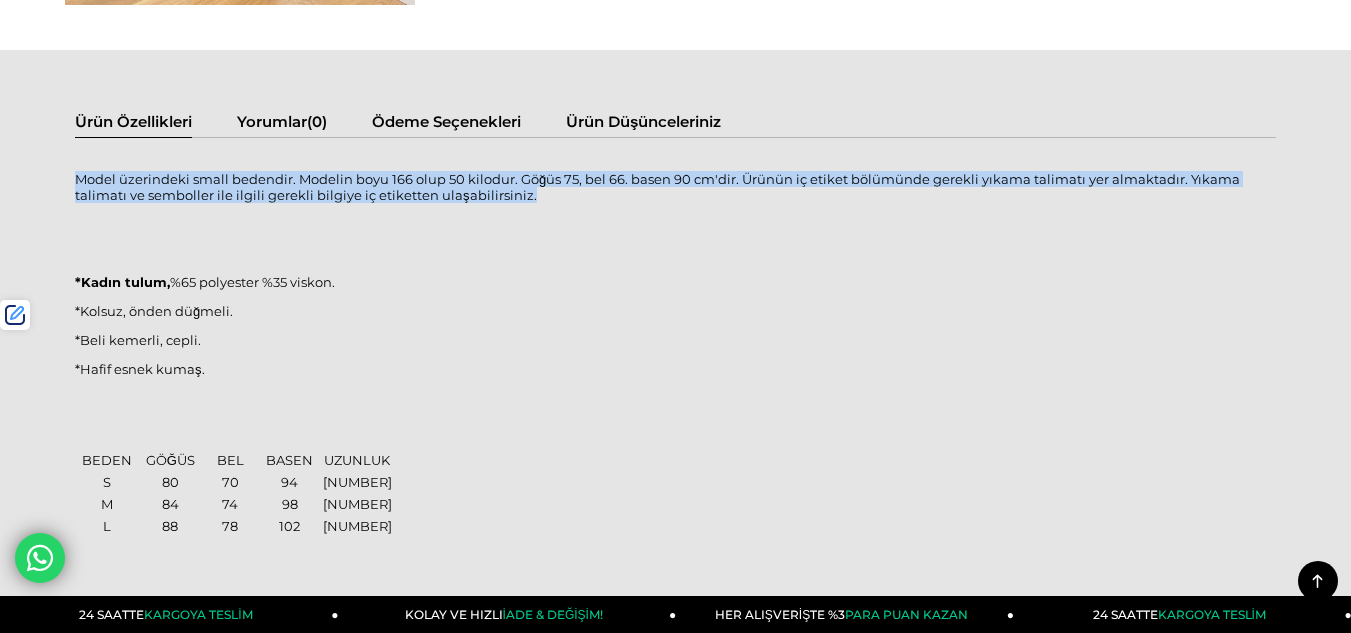 scroll, scrollTop: 1100, scrollLeft: 0, axis: vertical 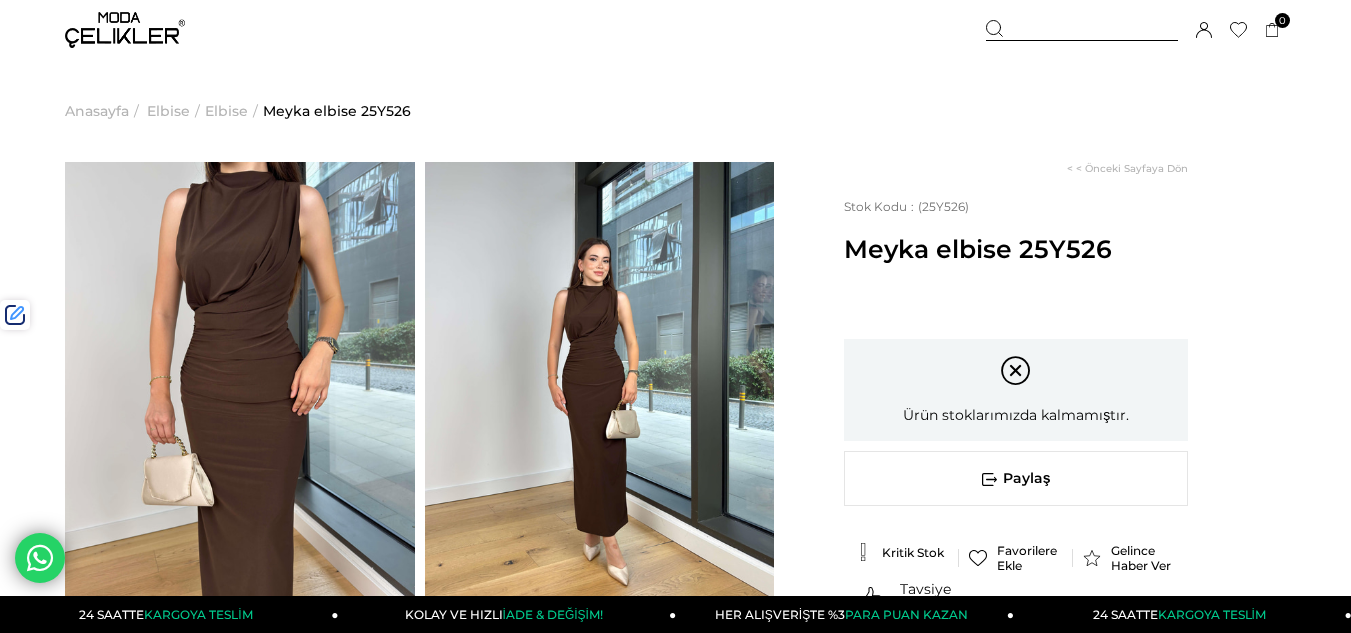 click at bounding box center [125, 30] 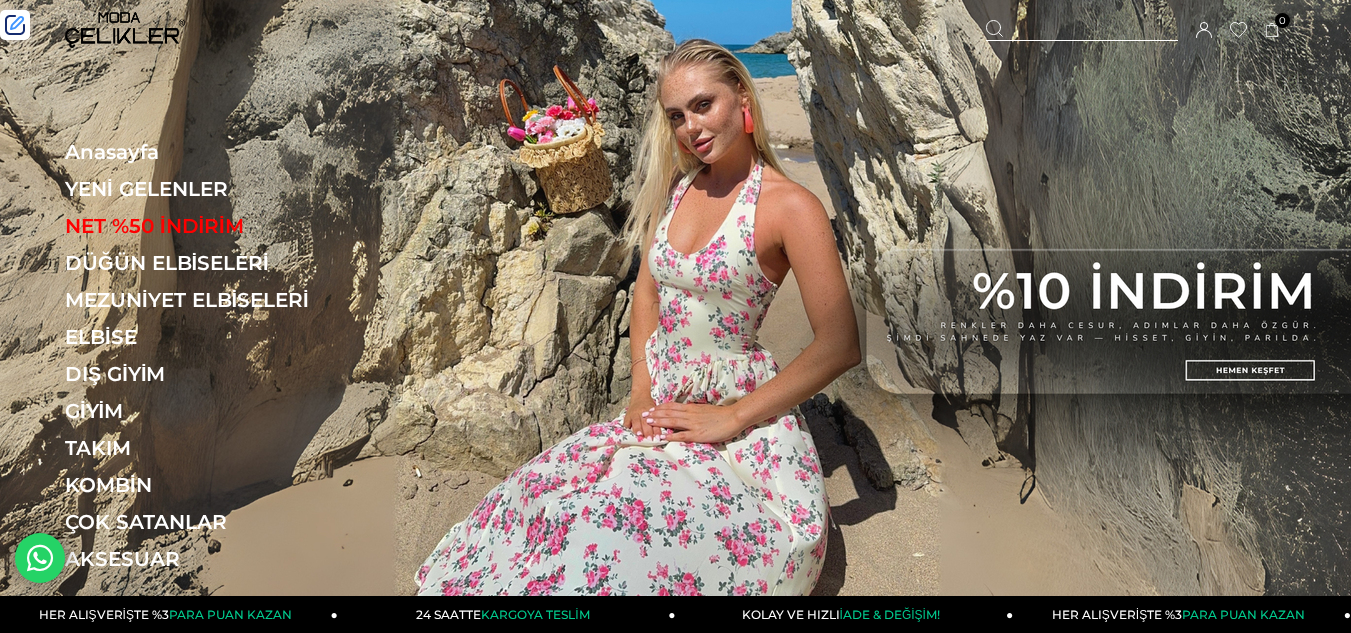scroll, scrollTop: 0, scrollLeft: 0, axis: both 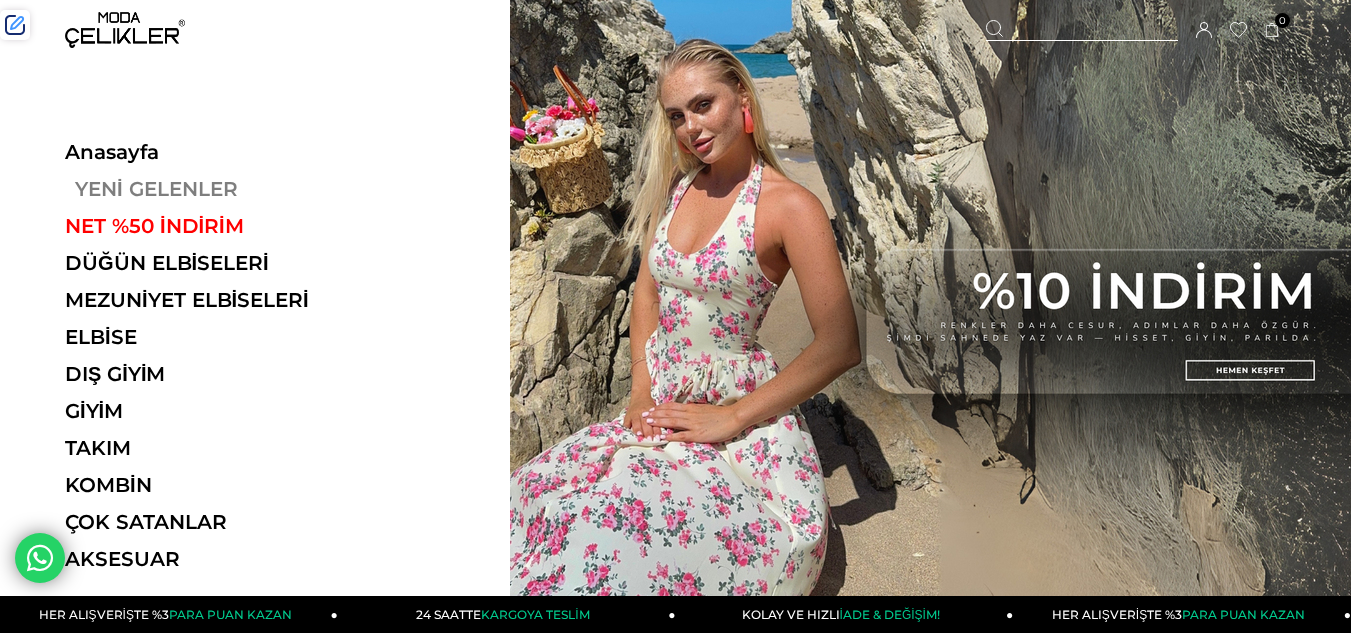 click on "YENİ GELENLER" at bounding box center (202, 189) 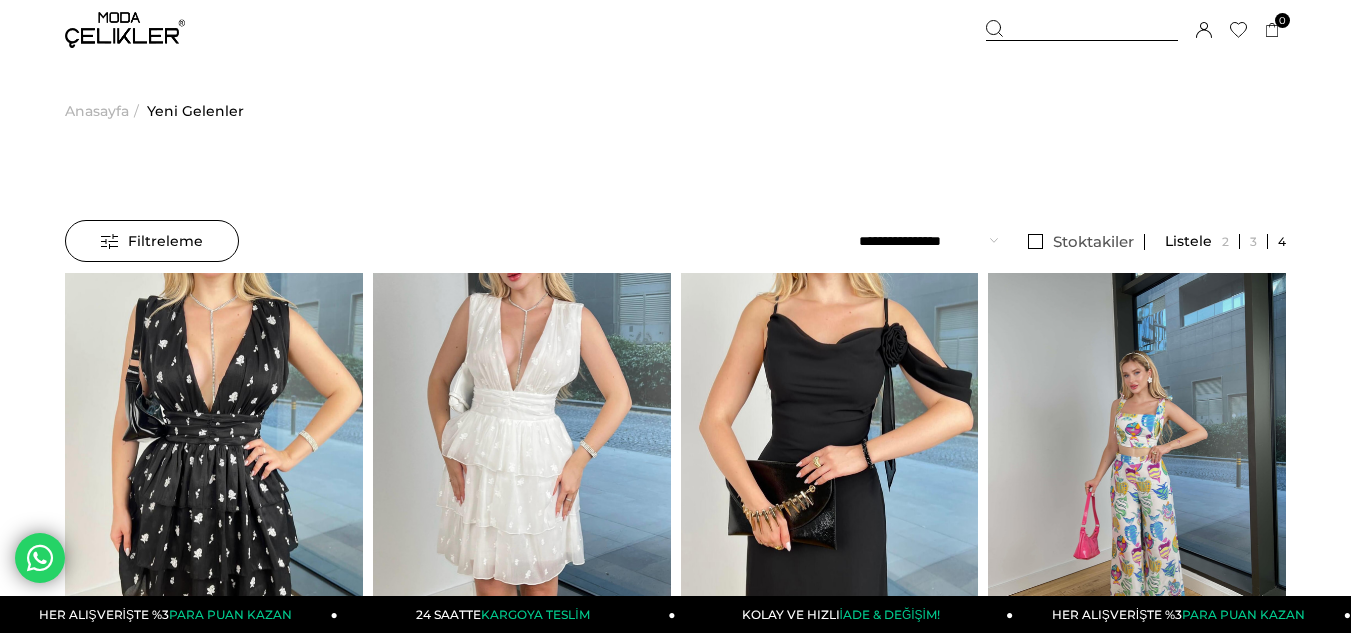 scroll, scrollTop: 0, scrollLeft: 0, axis: both 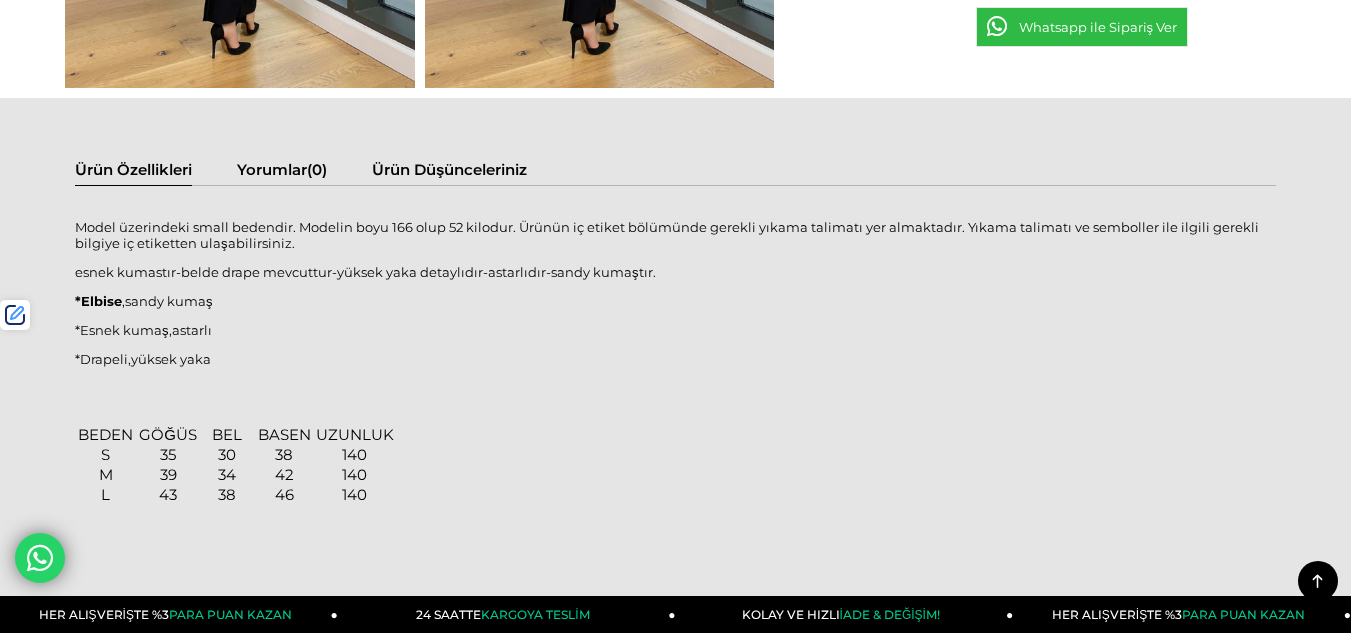 click on "esnek kumastır-belde drape mevcuttur-yüksek yaka detaylıdır-astarlıdır-sandy kumaştır." at bounding box center (675, 272) 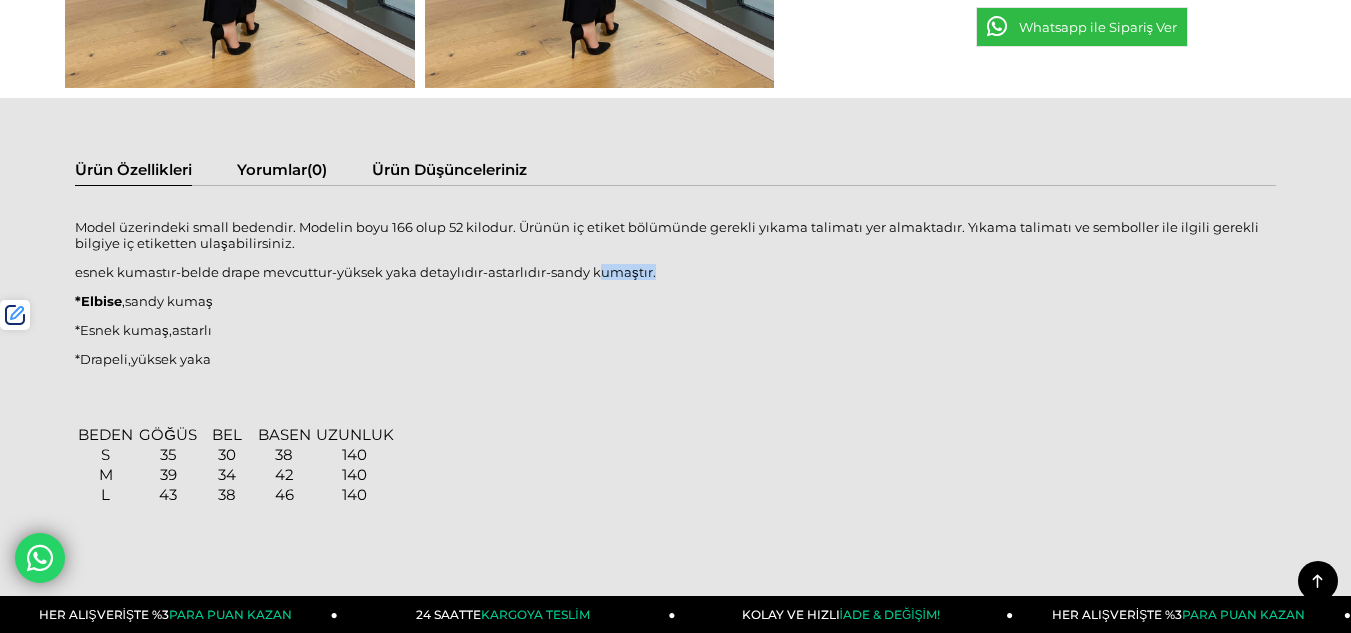 click on "esnek kumastır-belde drape mevcuttur-yüksek yaka detaylıdır-astarlıdır-sandy kumaştır." at bounding box center (675, 272) 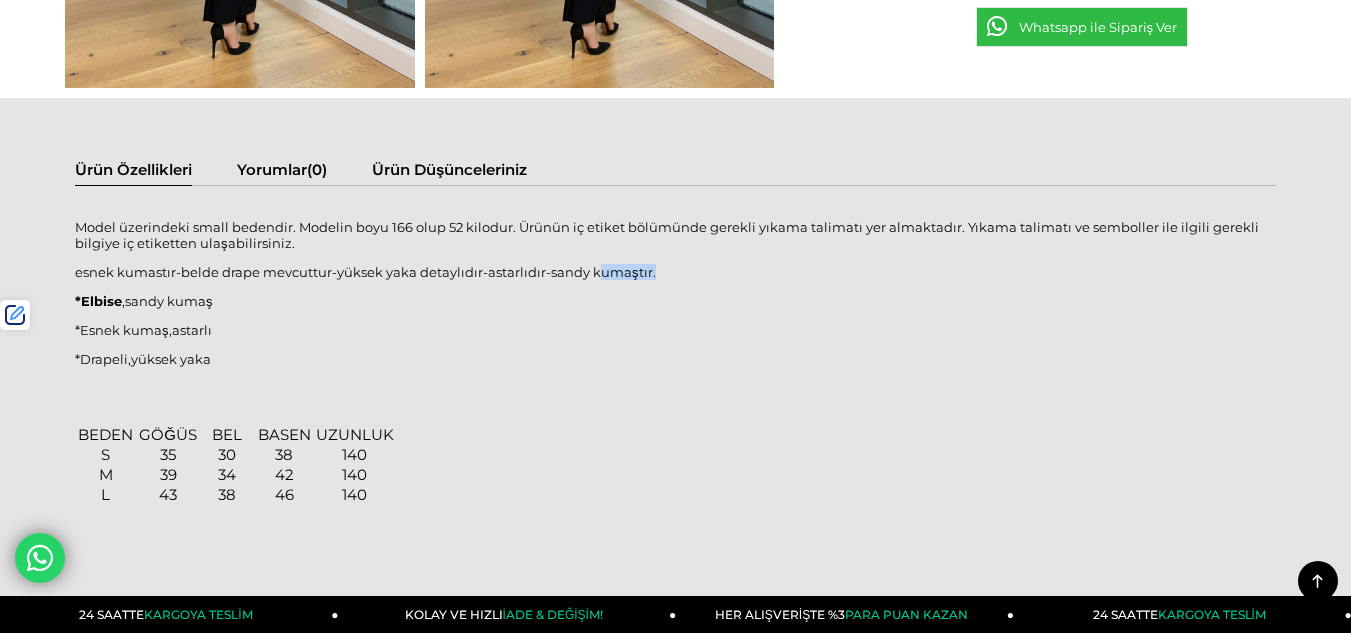 drag, startPoint x: 662, startPoint y: 274, endPoint x: 222, endPoint y: 266, distance: 440.07272 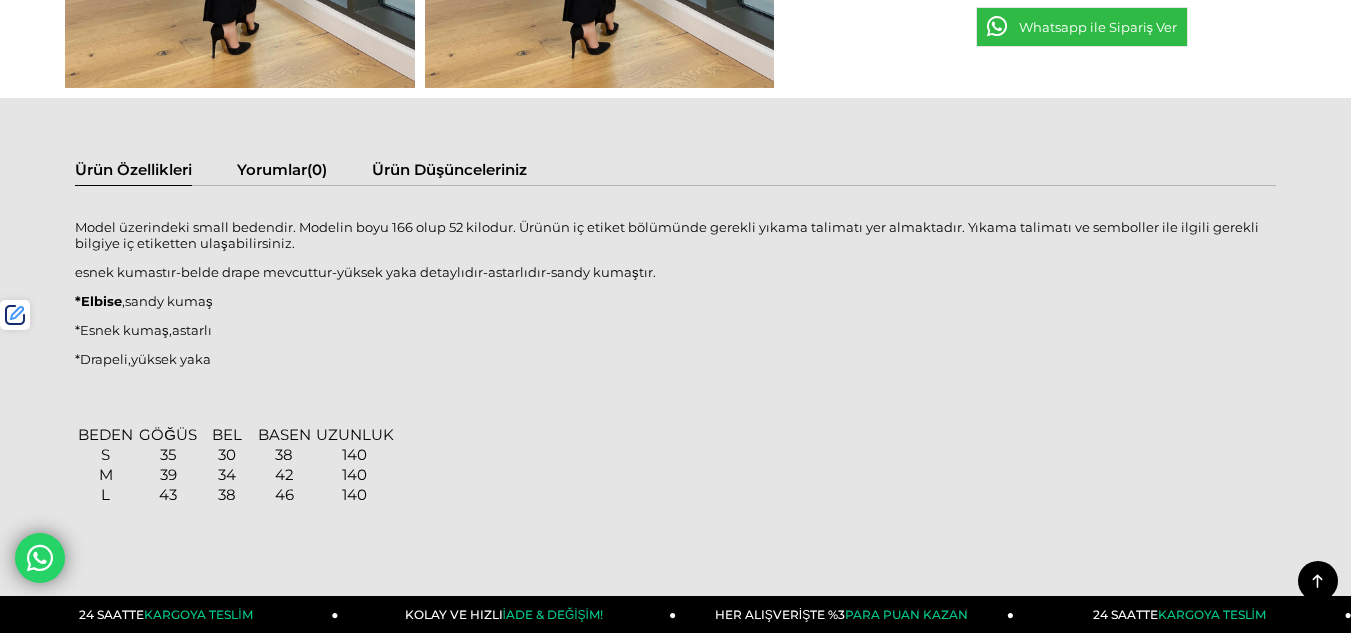 click on "*Esnek kumaş,astarlı" at bounding box center (675, 330) 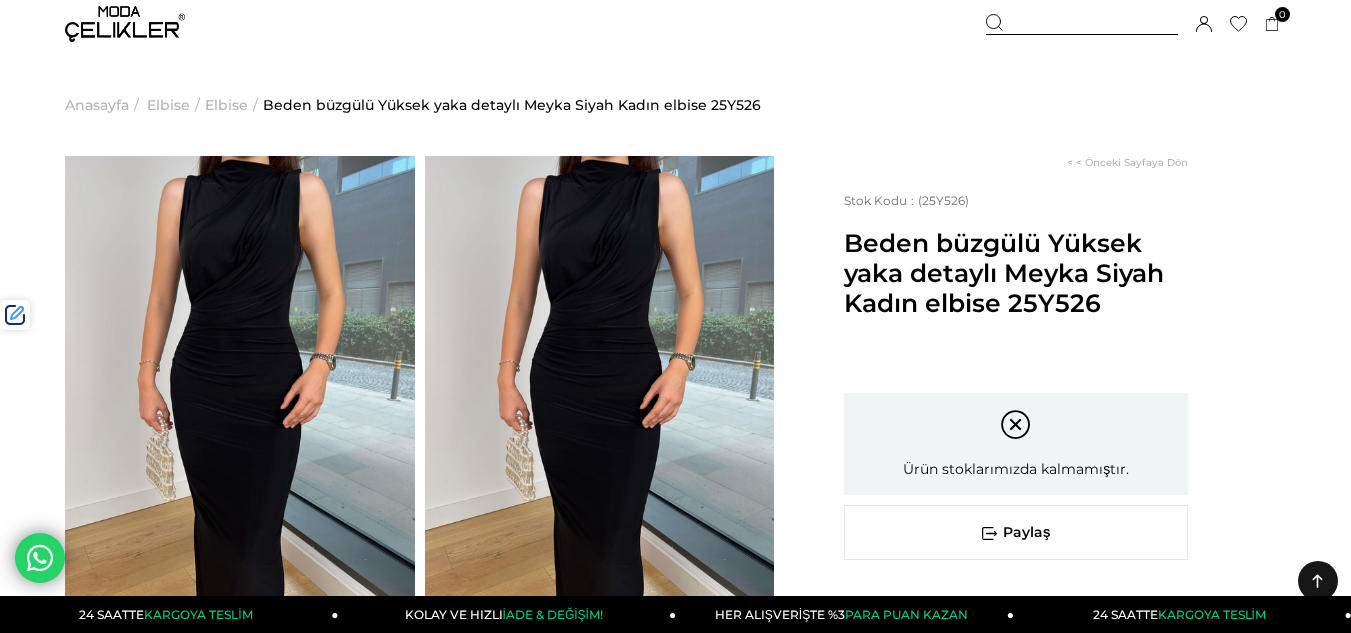 scroll, scrollTop: 0, scrollLeft: 0, axis: both 